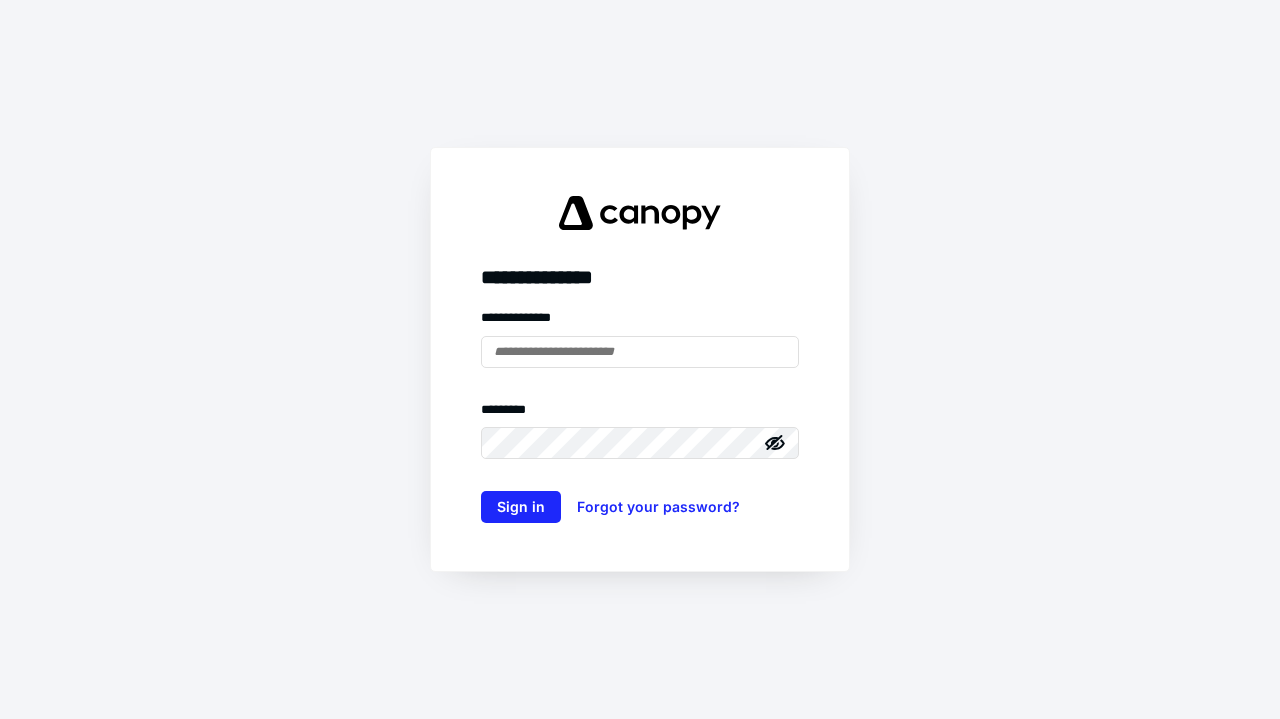 scroll, scrollTop: 0, scrollLeft: 0, axis: both 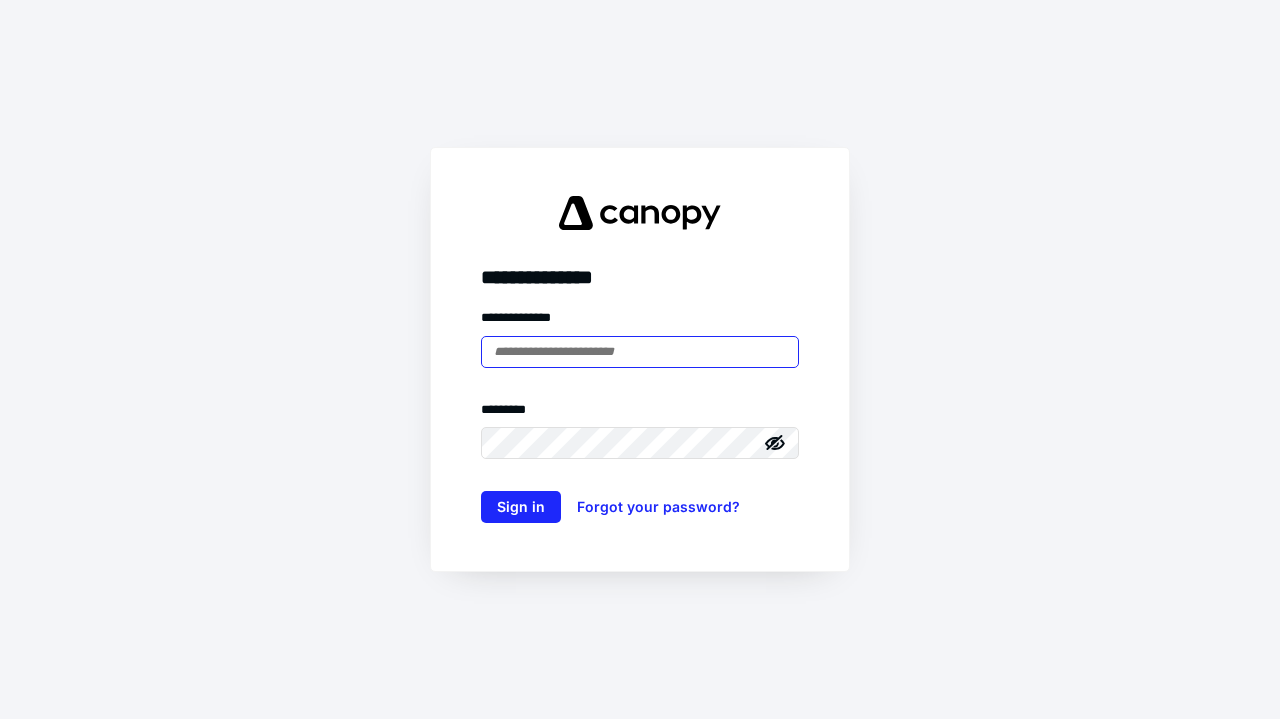 type on "**********" 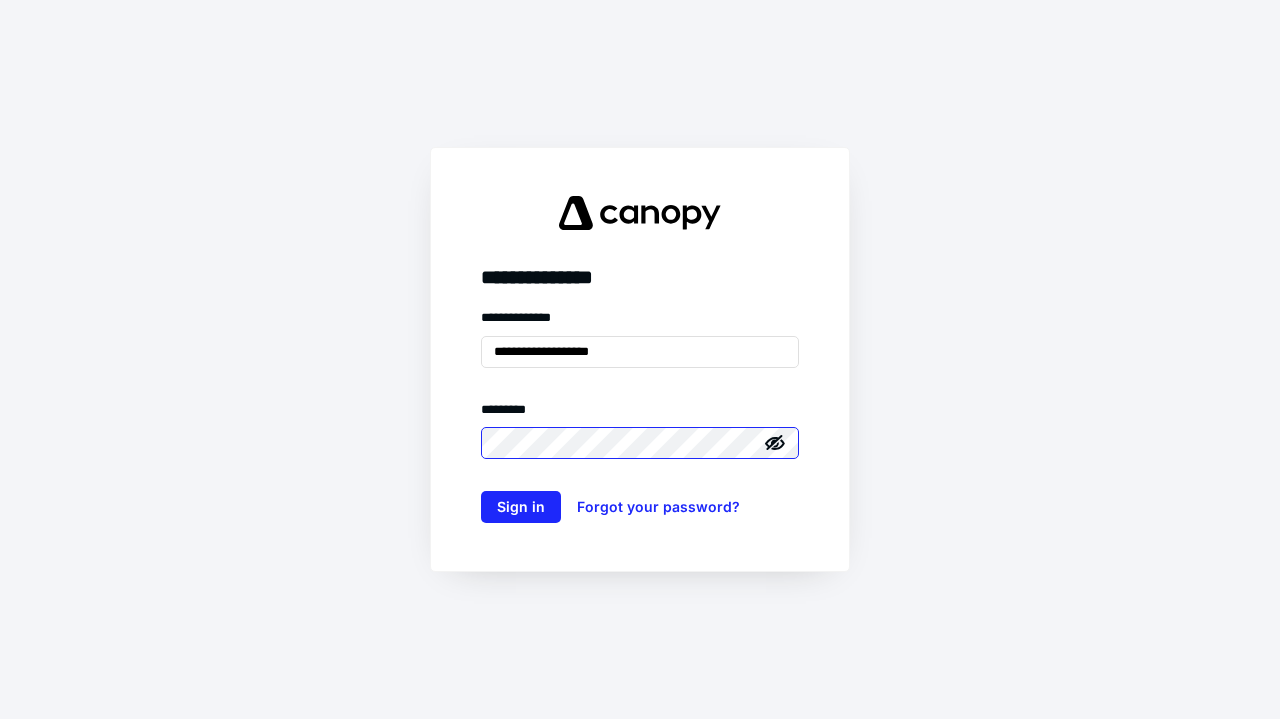 click on "Sign in" at bounding box center [521, 507] 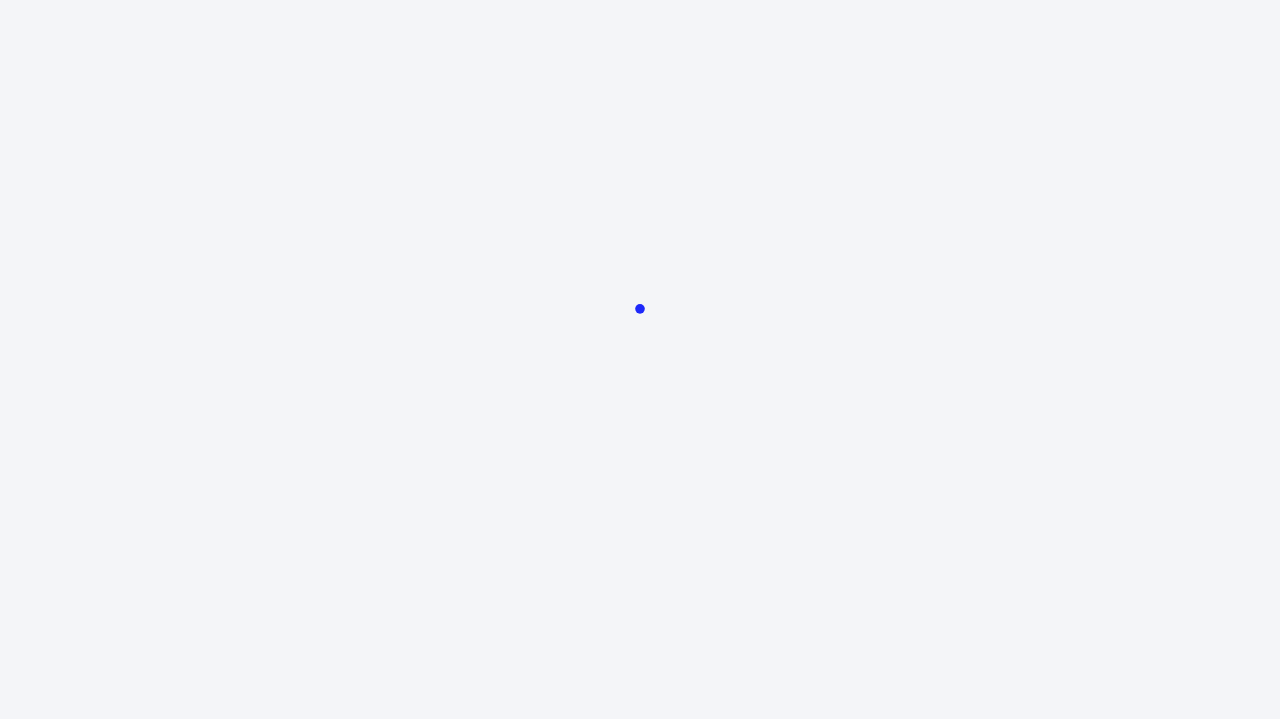 scroll, scrollTop: 0, scrollLeft: 0, axis: both 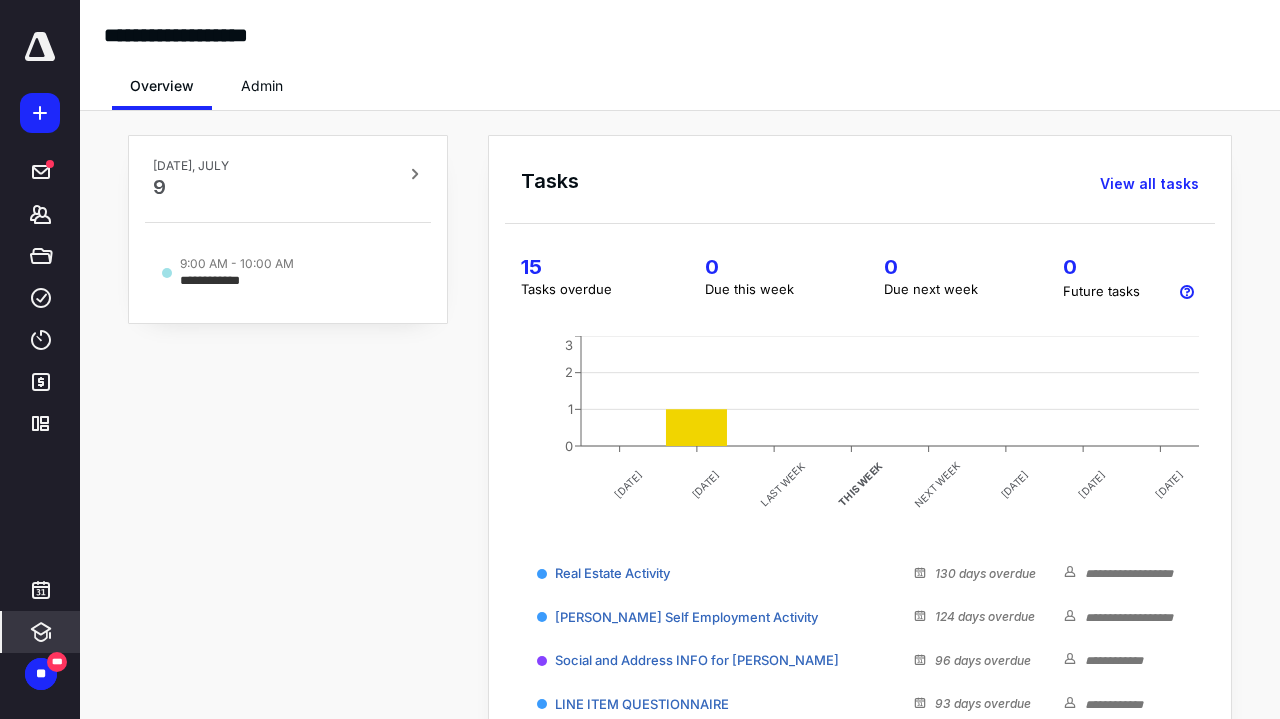 click 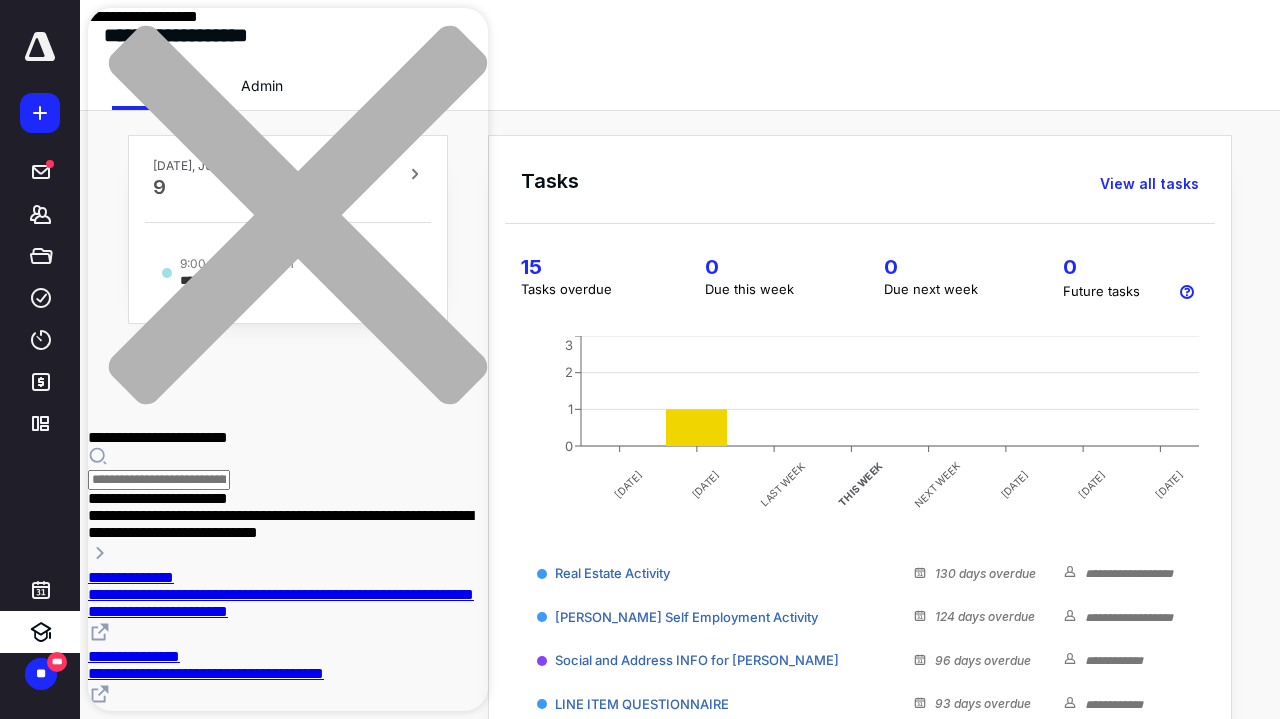 click on "**********" at bounding box center [288, 735] 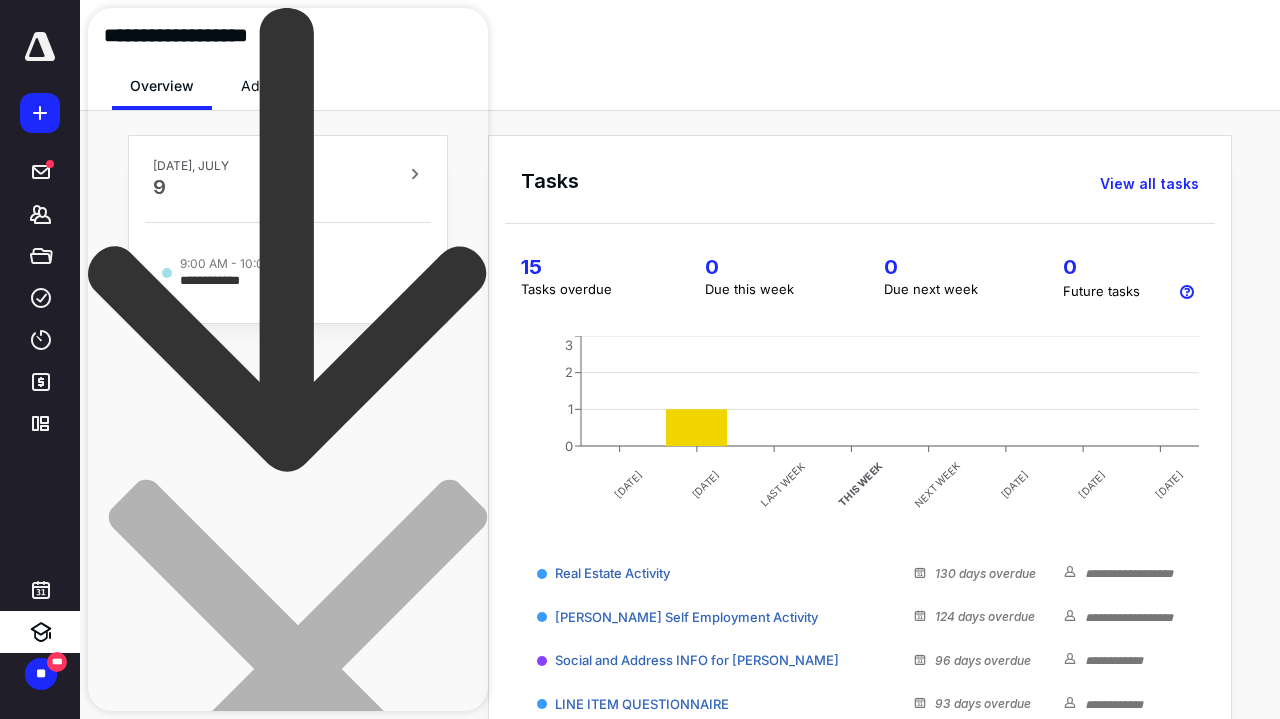 scroll, scrollTop: 383, scrollLeft: 0, axis: vertical 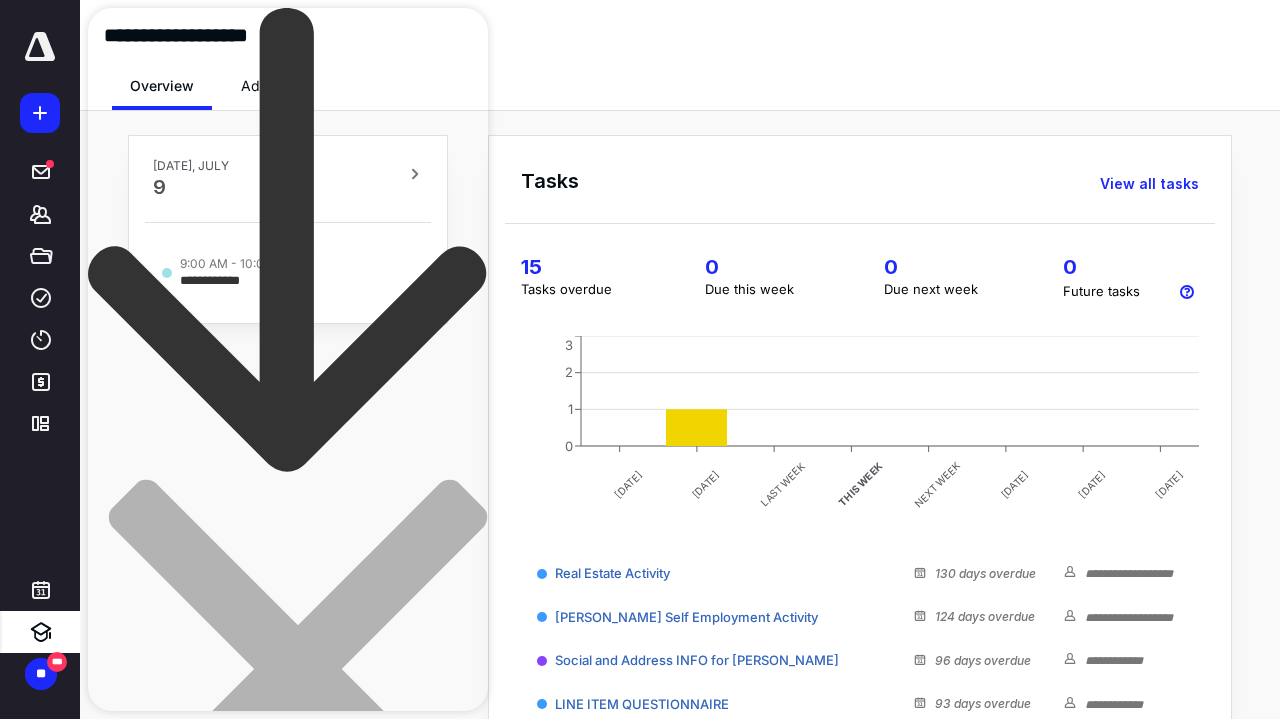 click 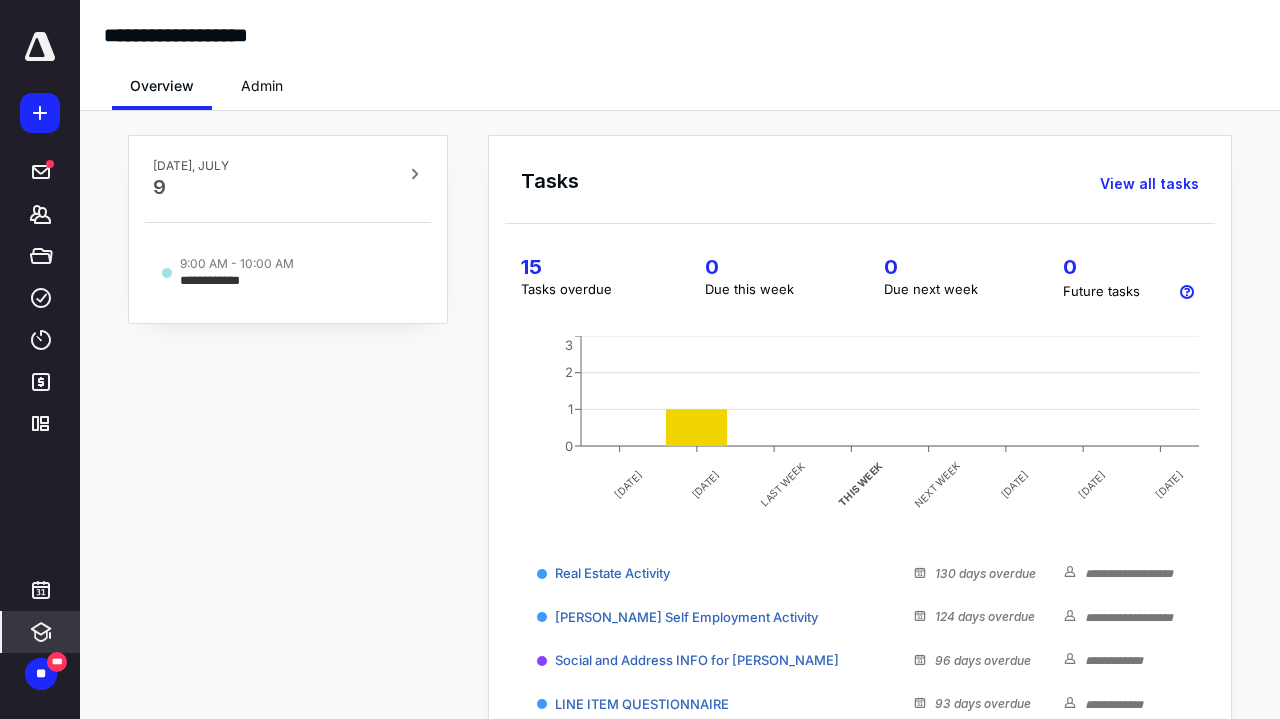 click 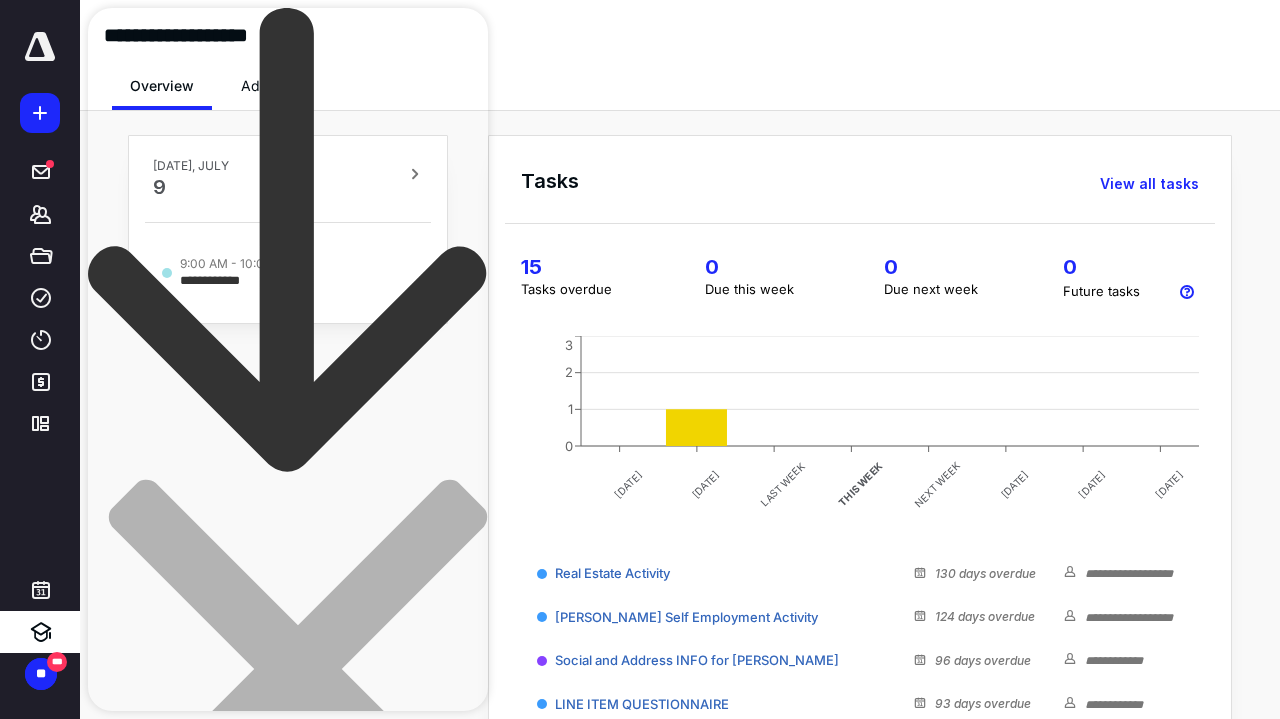 scroll, scrollTop: 0, scrollLeft: 0, axis: both 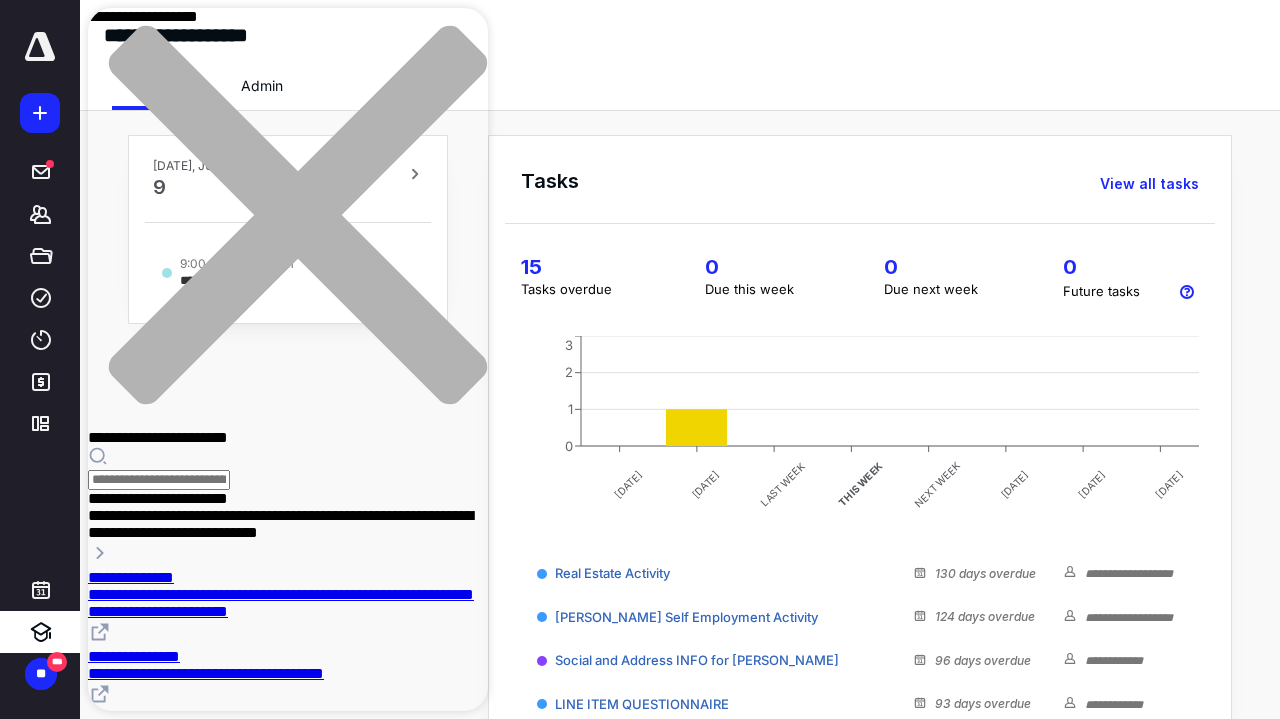 click on "**********" at bounding box center (281, 823) 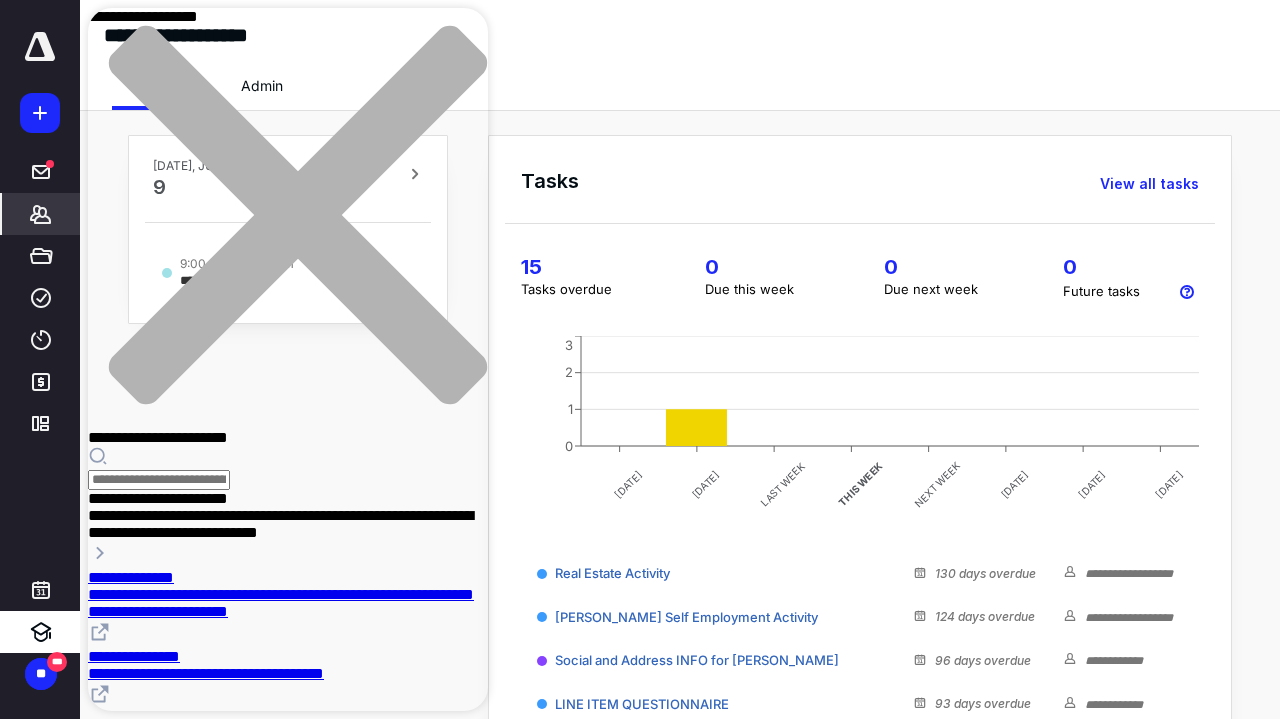 click 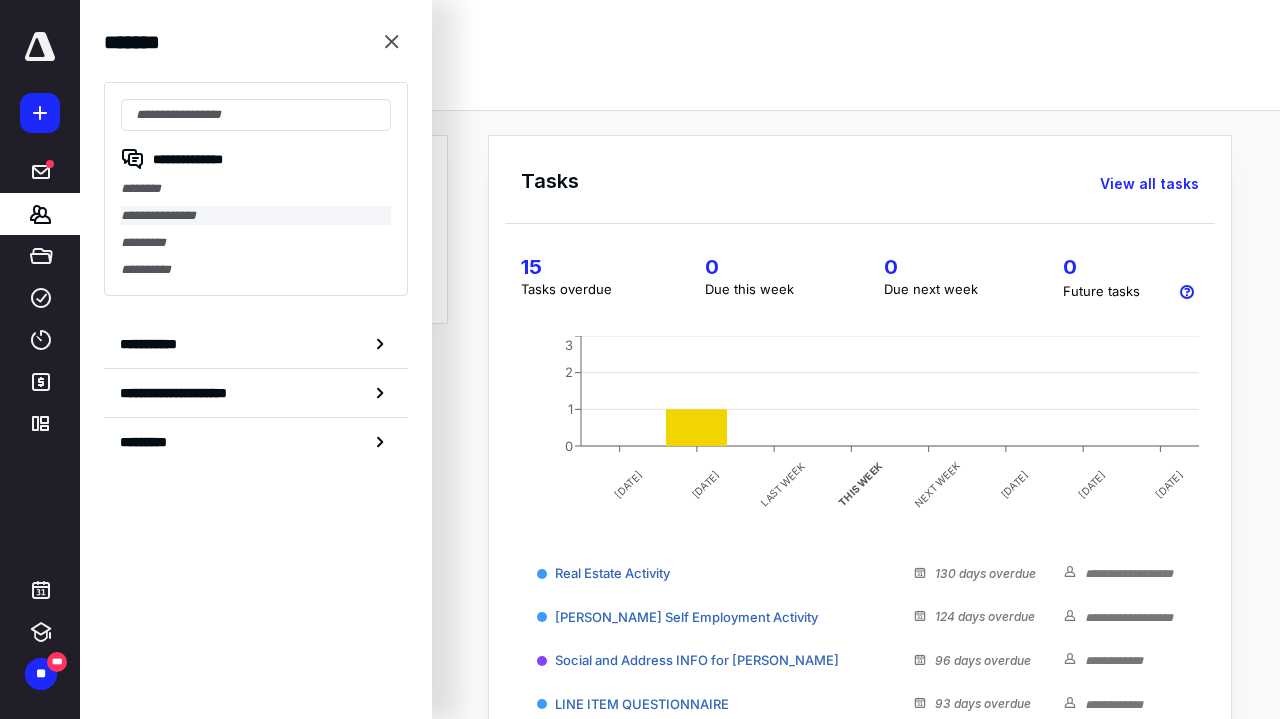 click on "**********" at bounding box center [256, 215] 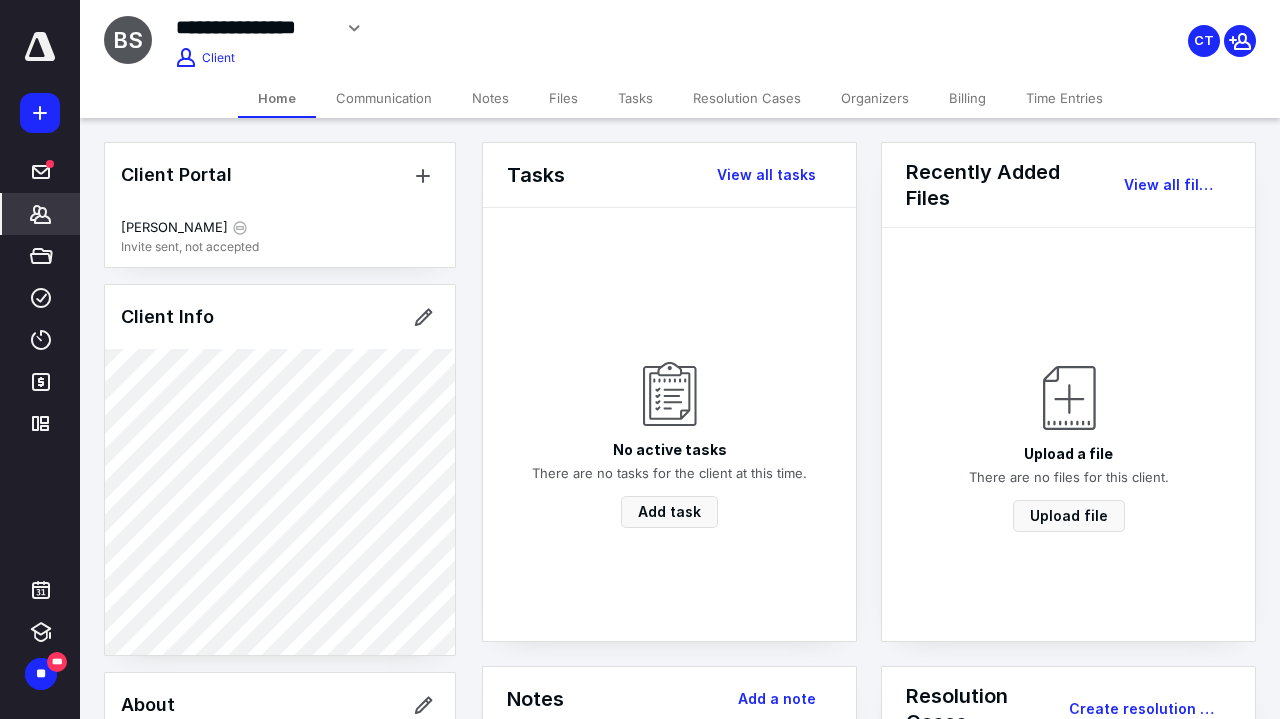 click on "Communication" at bounding box center (384, 98) 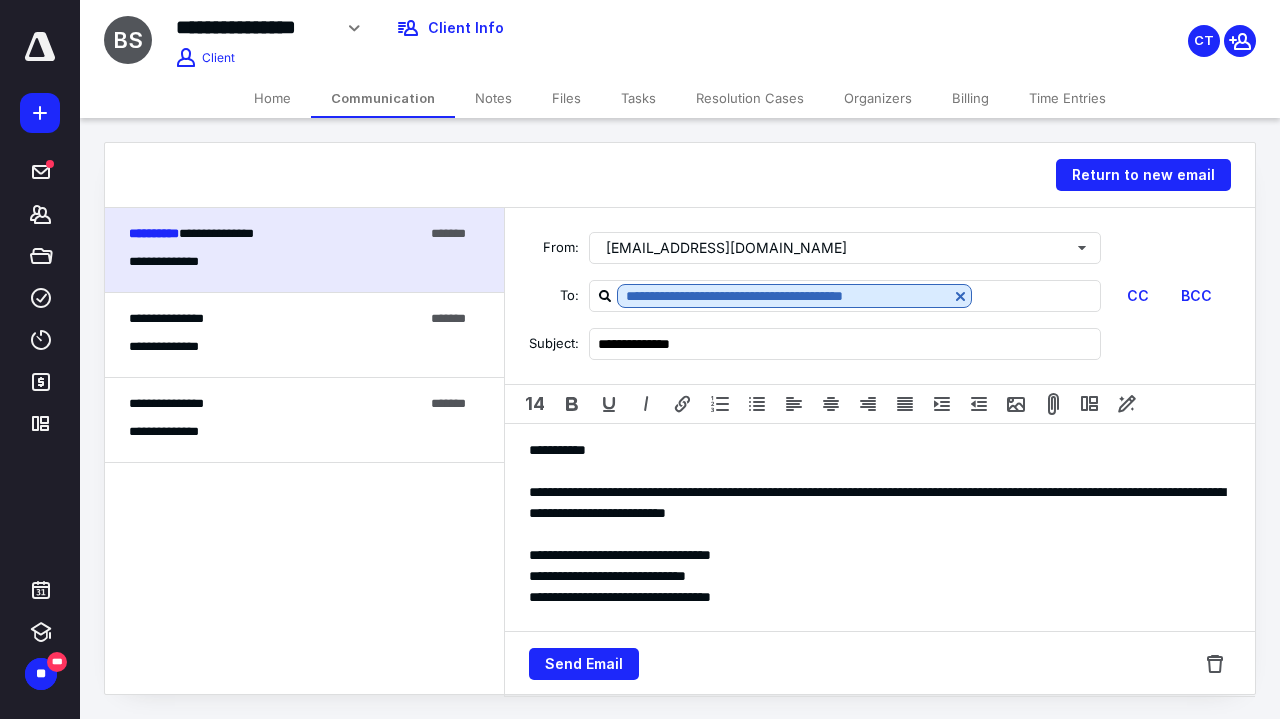 click on "**********" at bounding box center [304, 335] 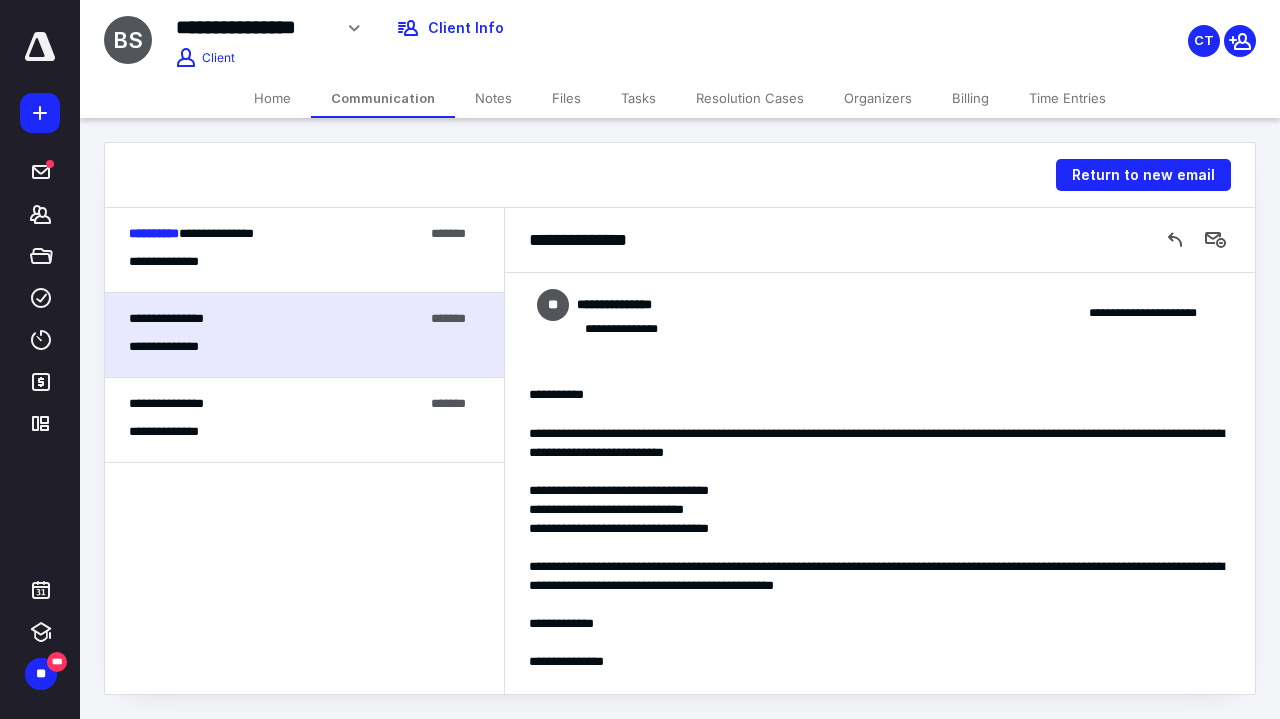 scroll, scrollTop: 6, scrollLeft: 0, axis: vertical 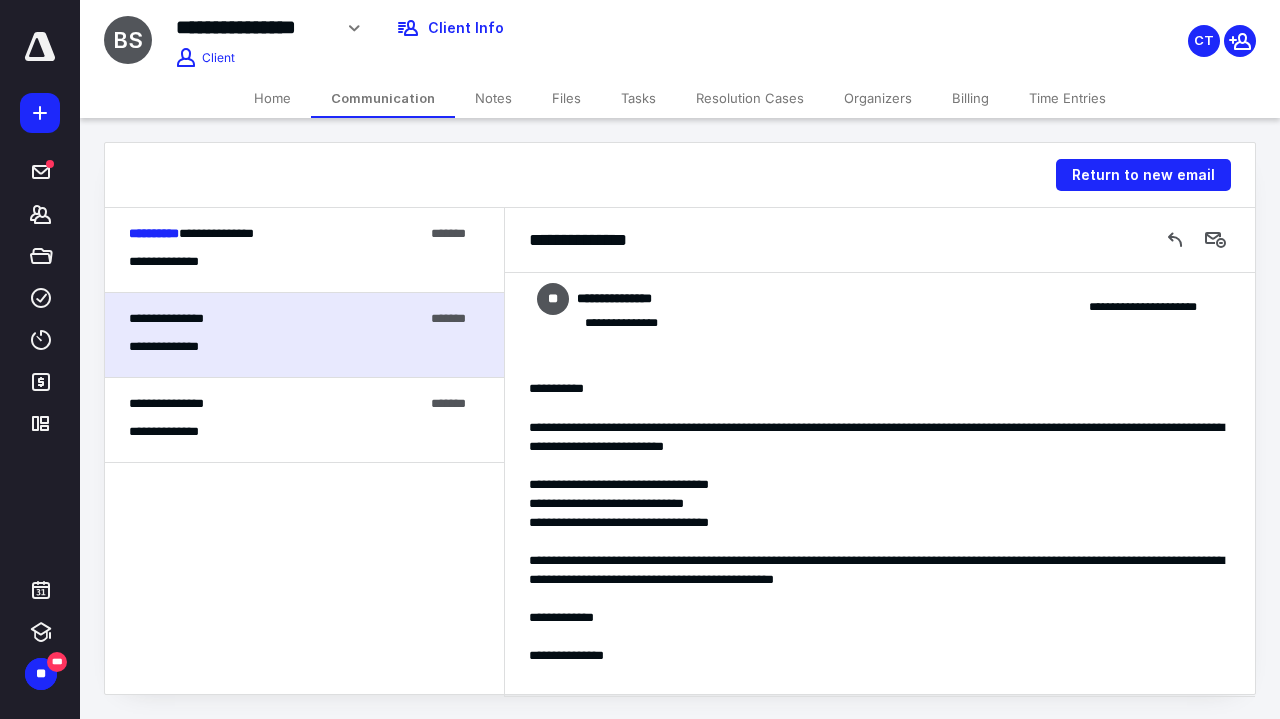 click on "**********" at bounding box center [276, 404] 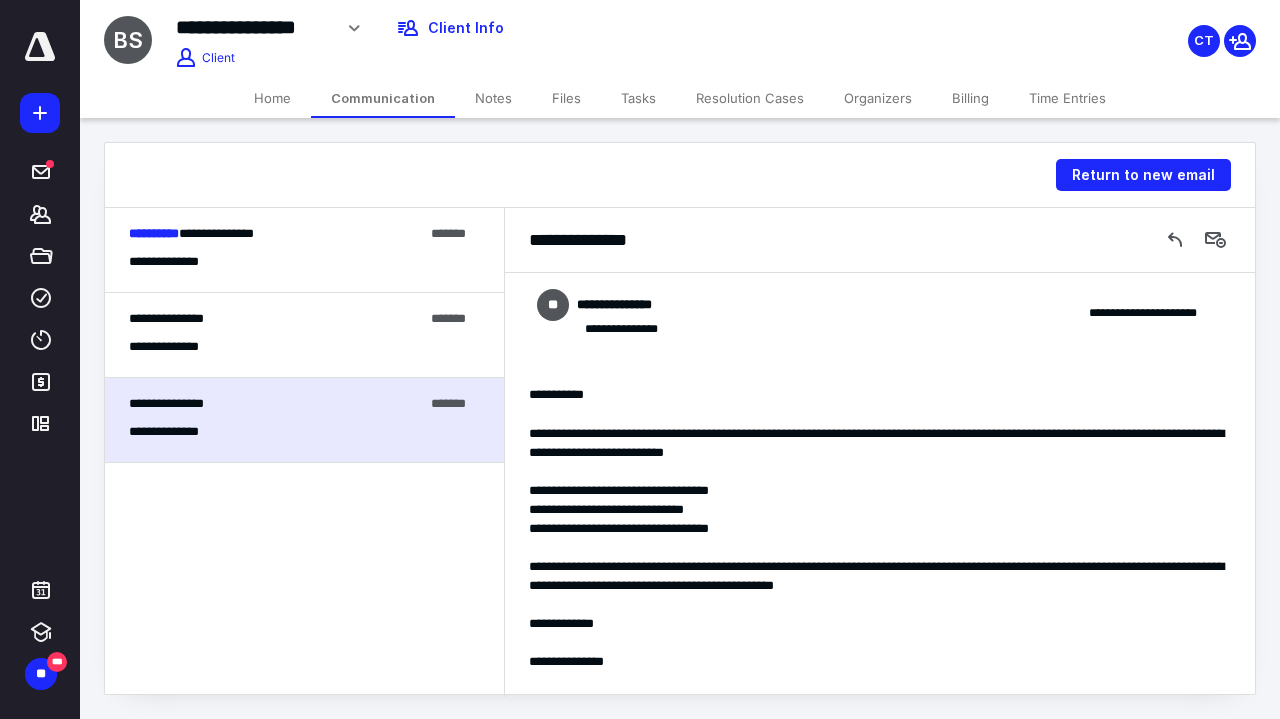 scroll, scrollTop: 6, scrollLeft: 0, axis: vertical 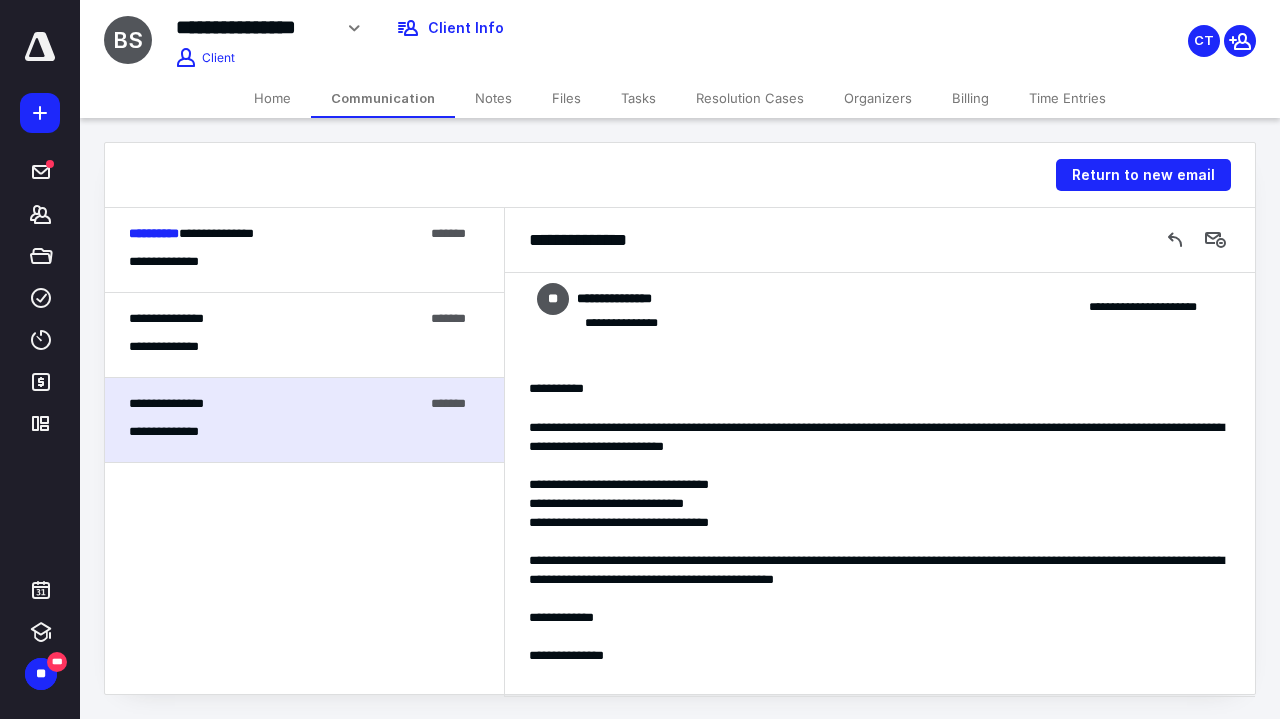 click on "**********" at bounding box center (276, 319) 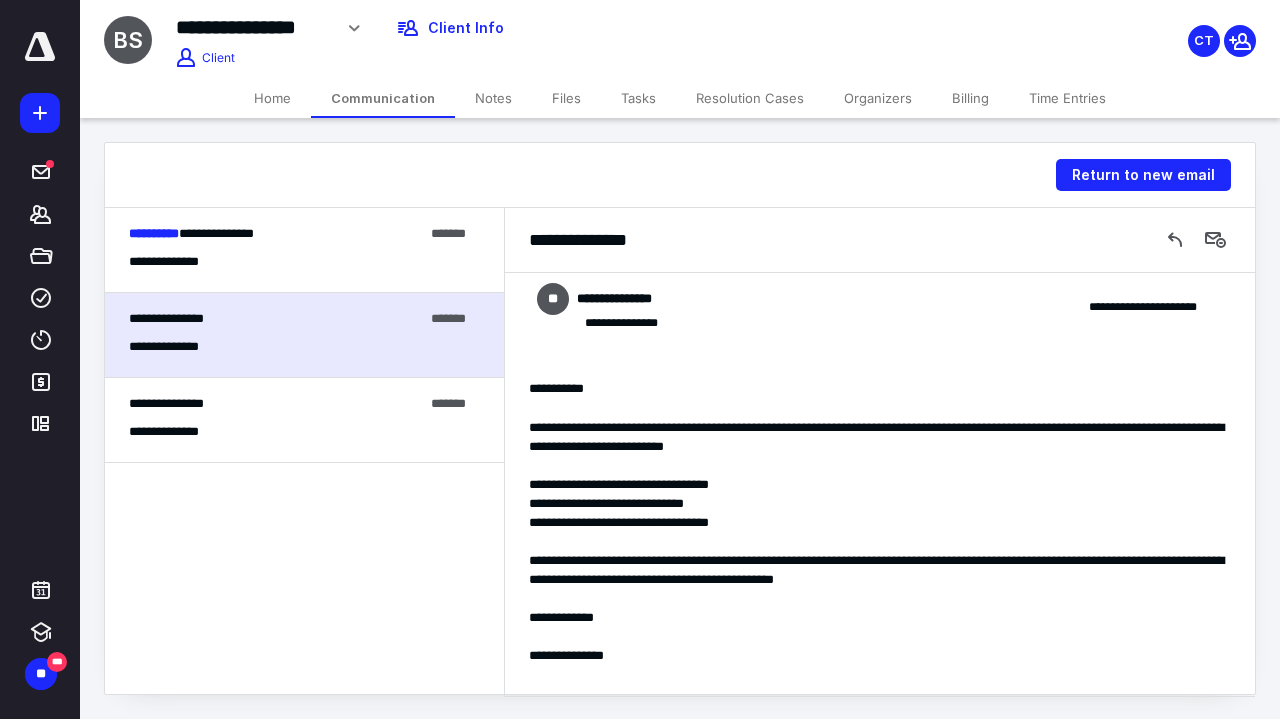 click on "**********" at bounding box center (304, 420) 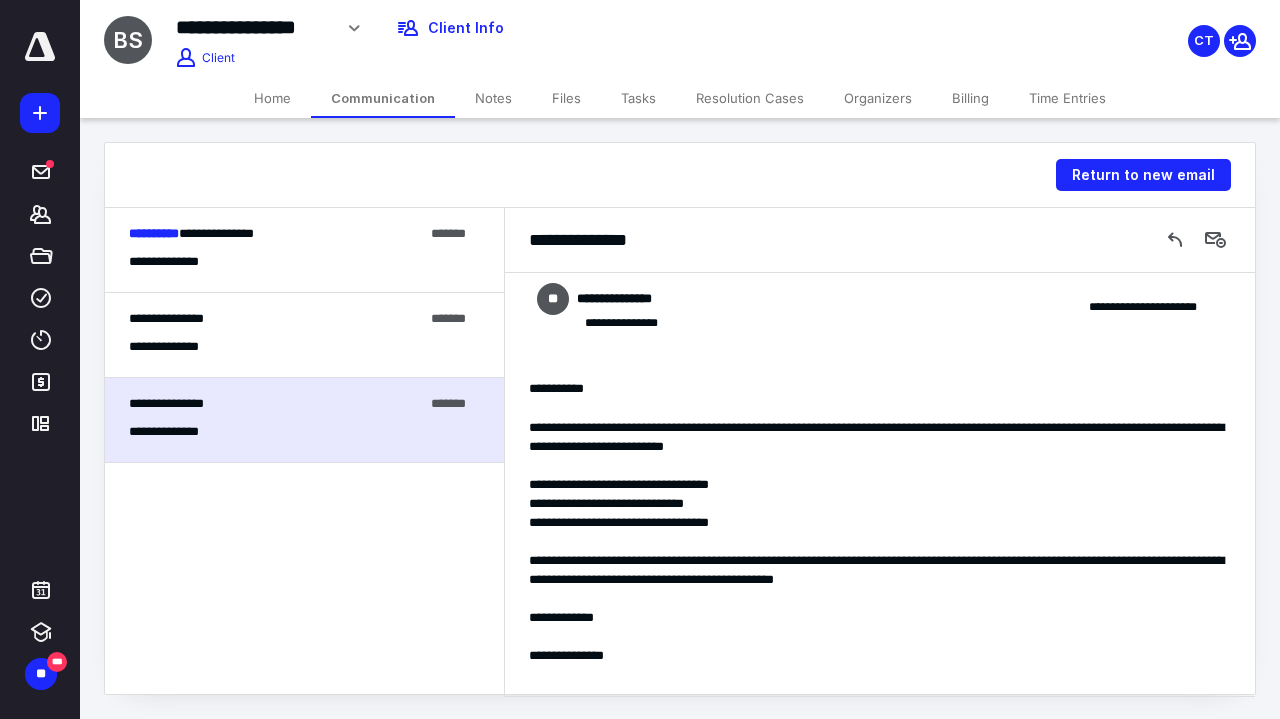 click on "**********" at bounding box center [304, 335] 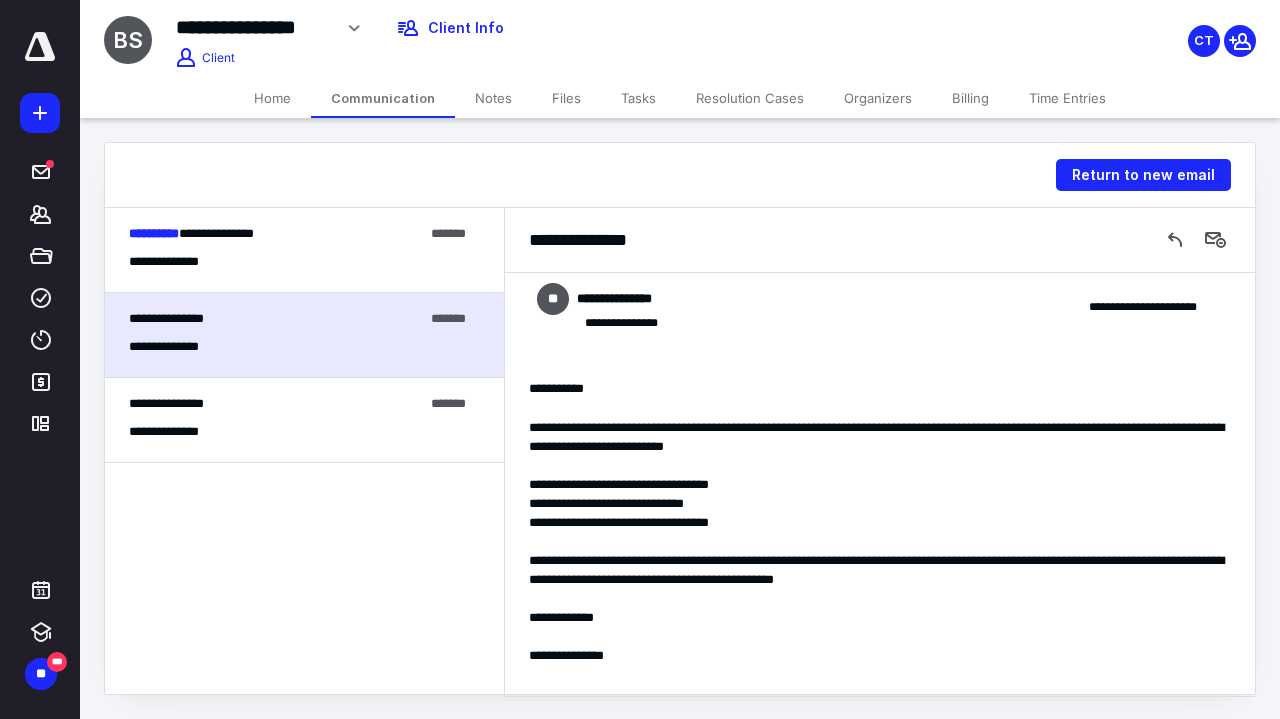 click on "**********" at bounding box center (276, 404) 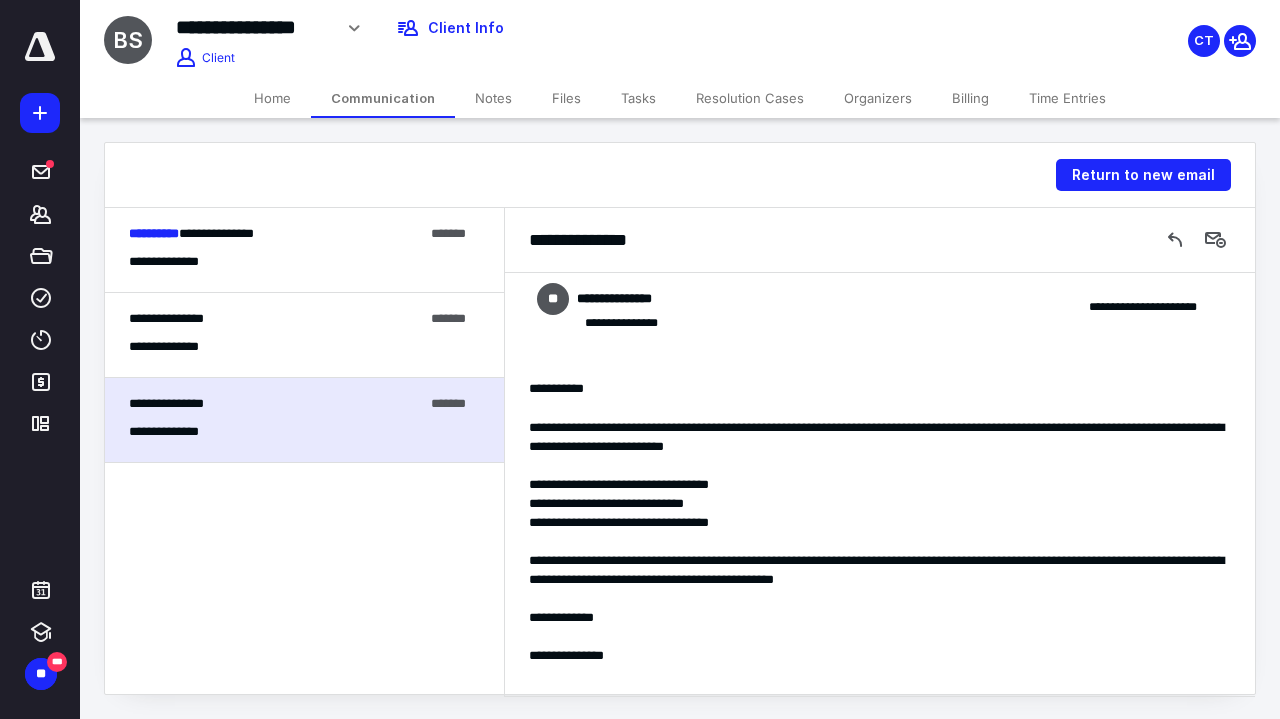 click on "**********" at bounding box center [304, 250] 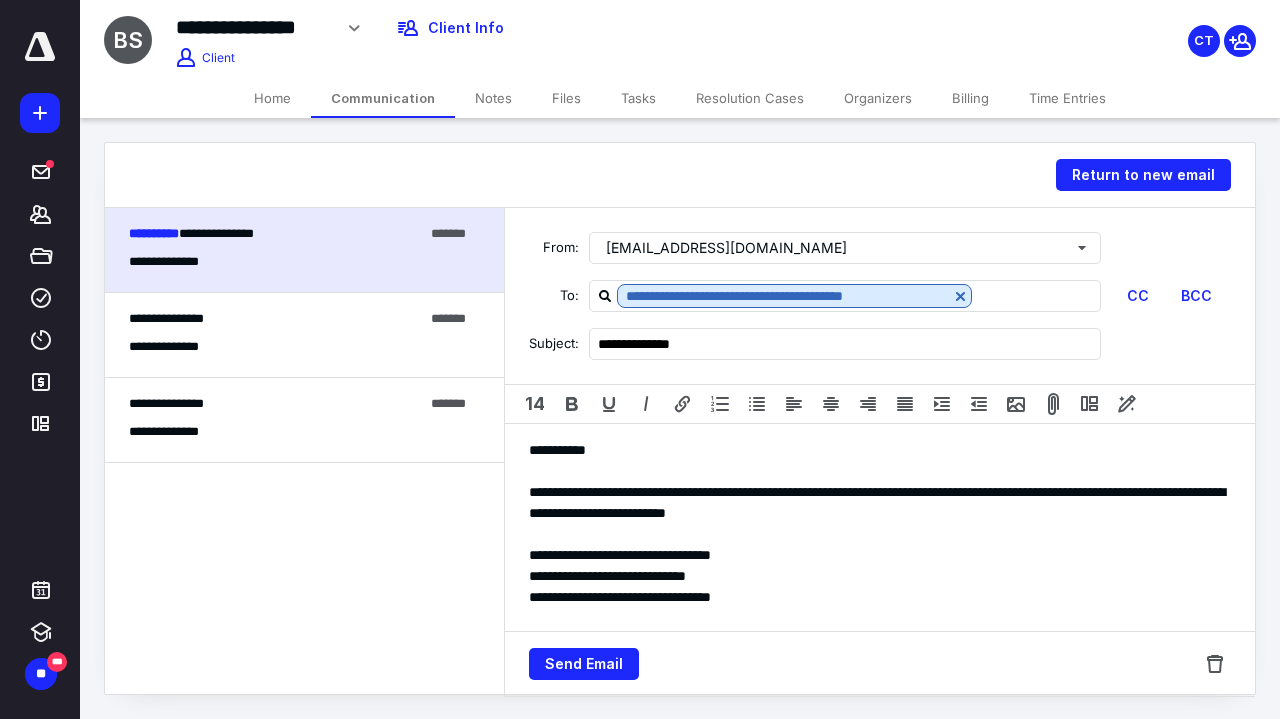 click on "**********" at bounding box center (276, 404) 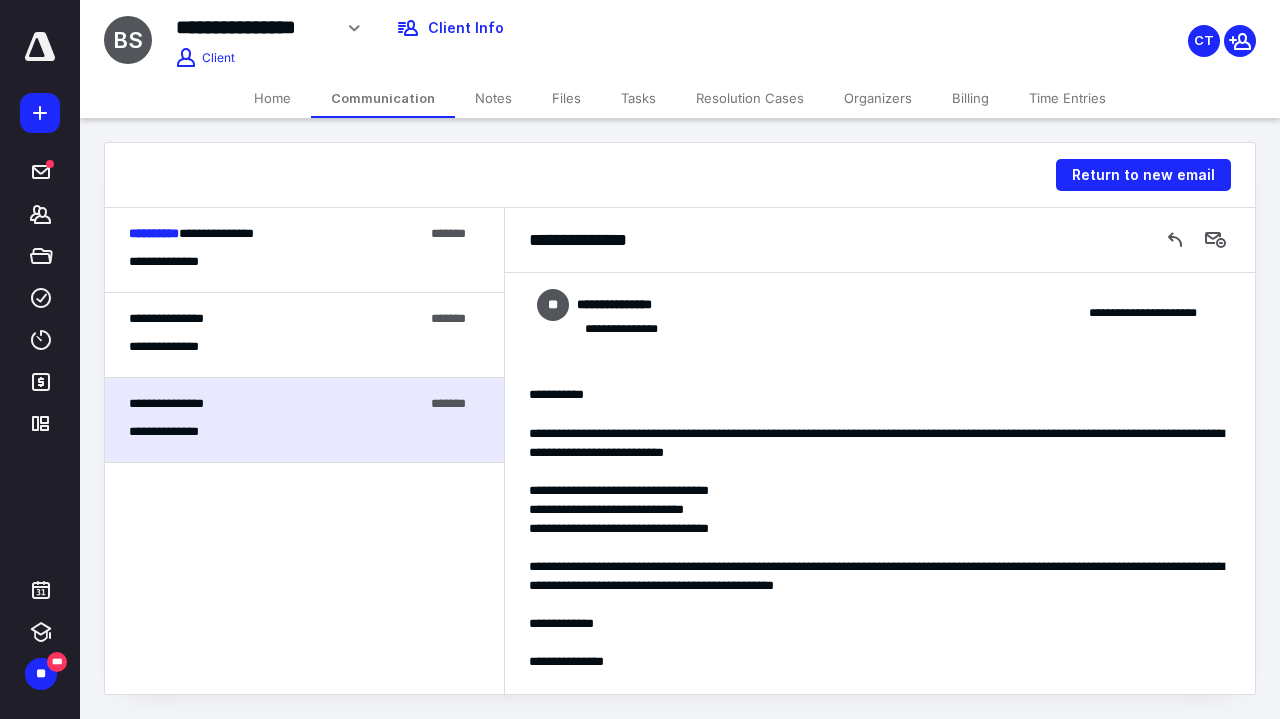 scroll, scrollTop: 6, scrollLeft: 0, axis: vertical 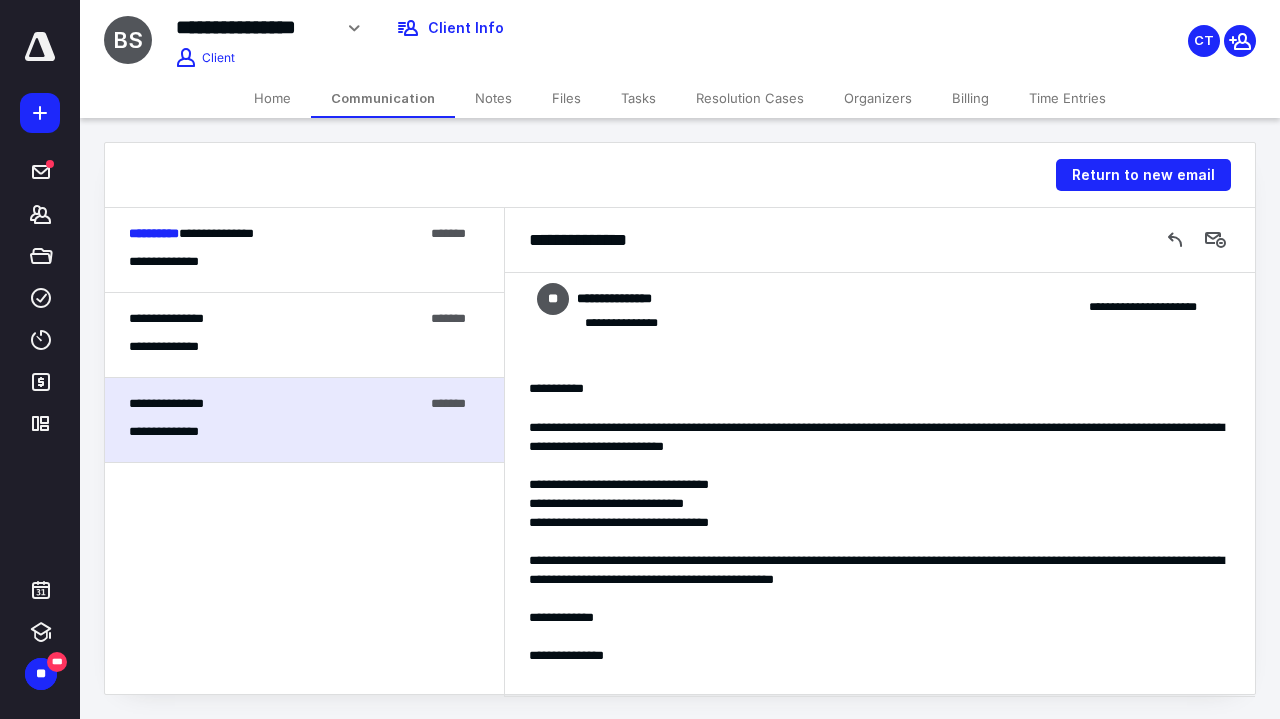 click on "**********" at bounding box center (304, 335) 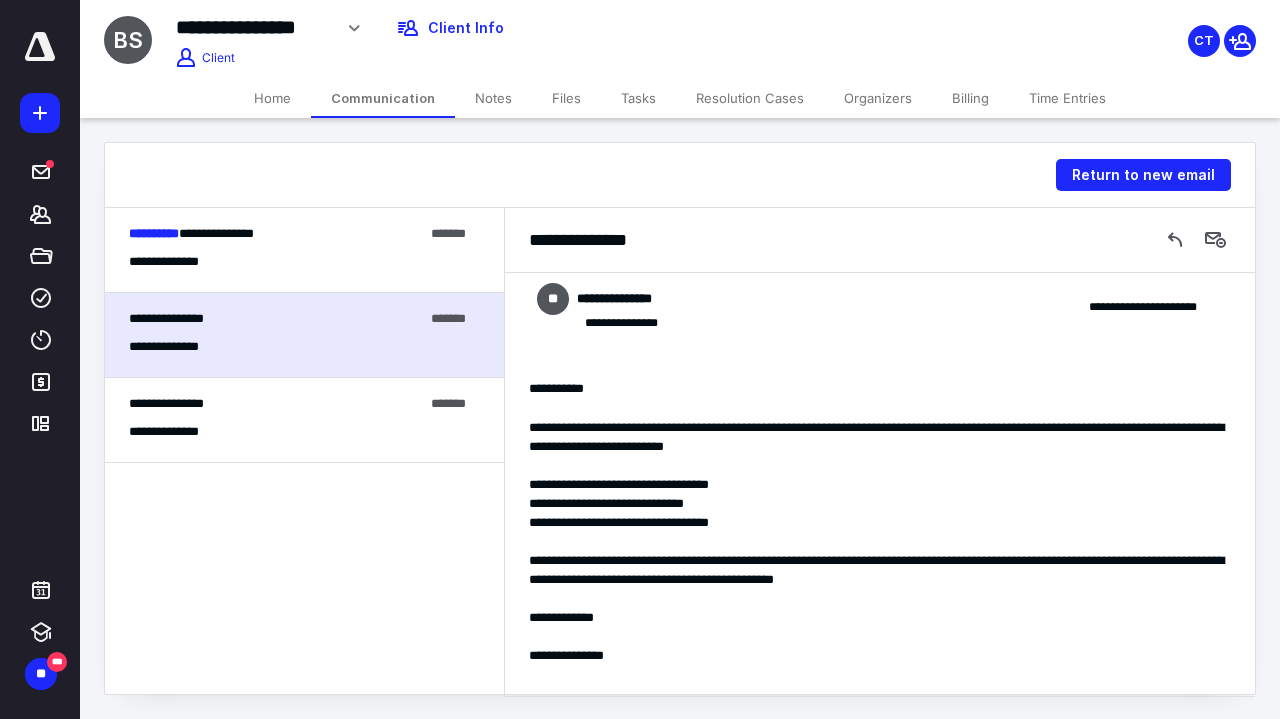 click on "**********" at bounding box center (276, 404) 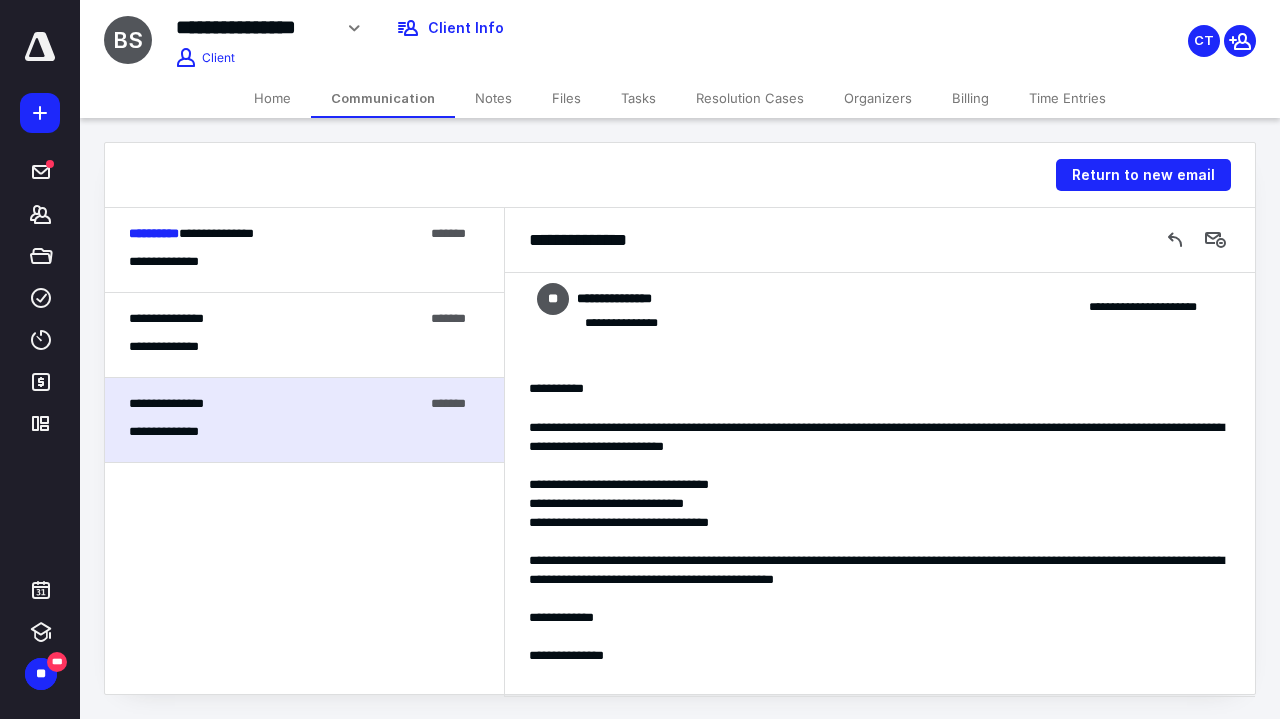 click on "**********" at bounding box center (304, 346) 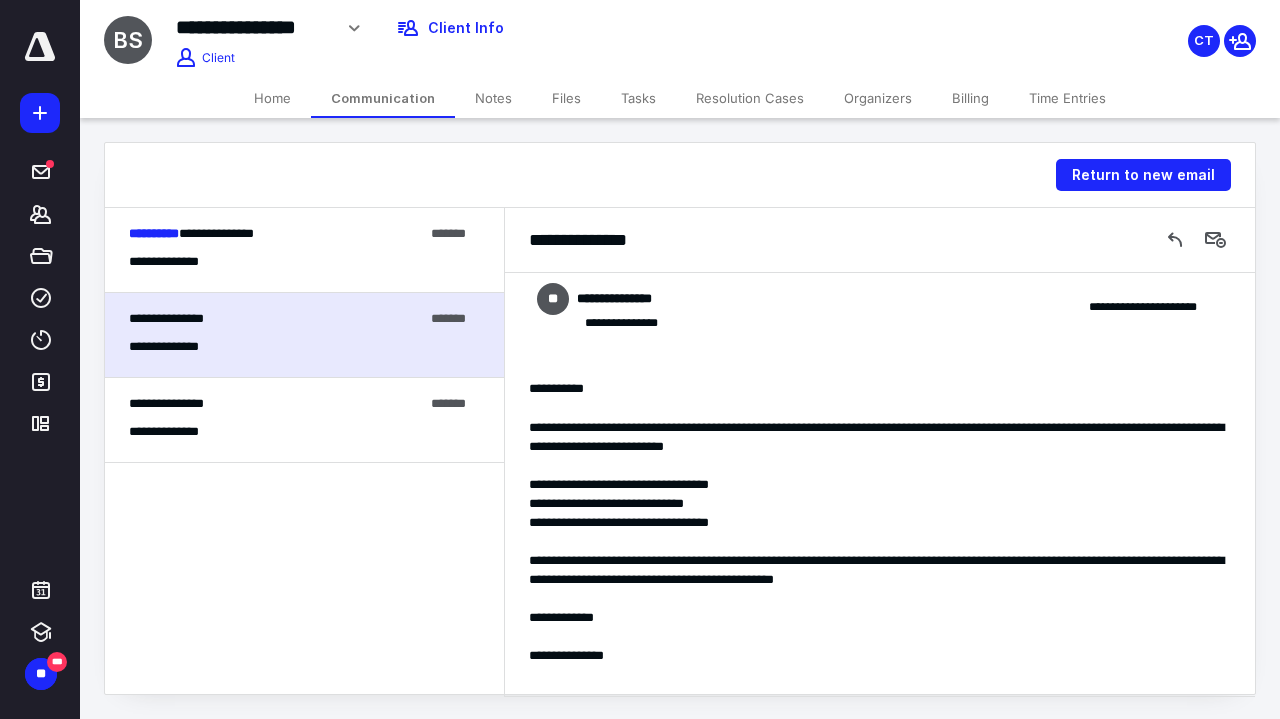 click on "**********" at bounding box center [304, 250] 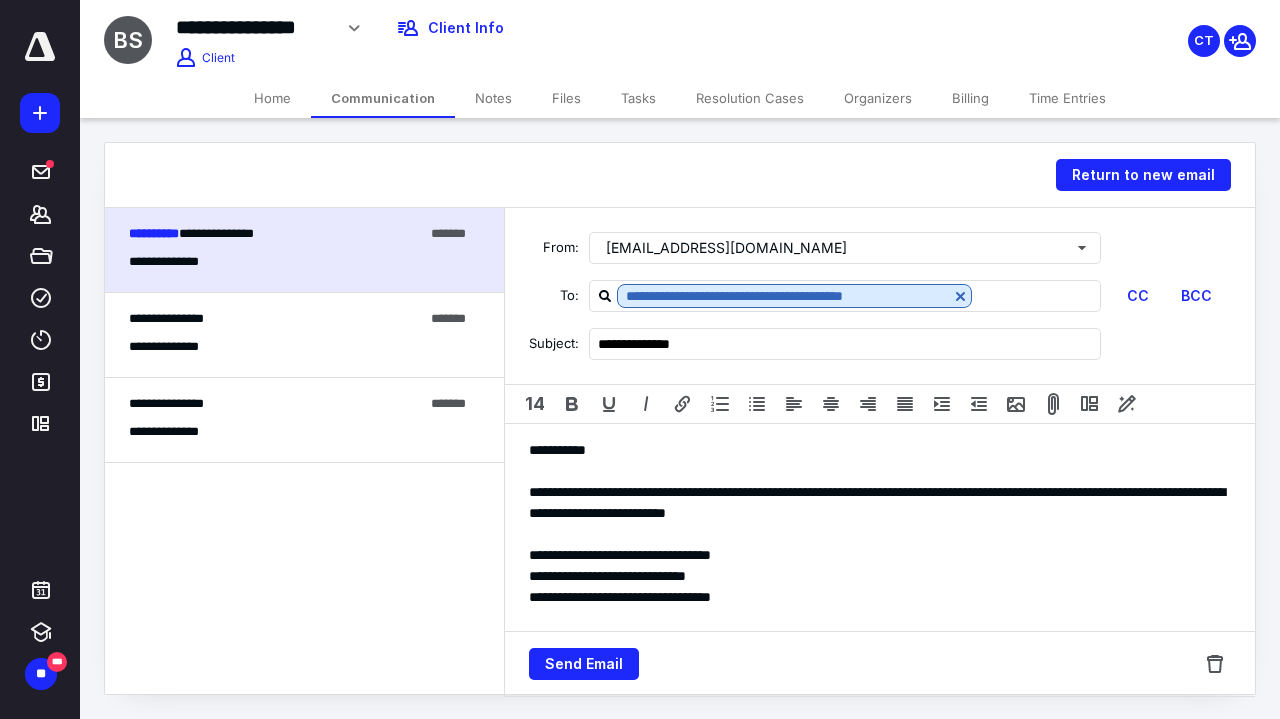 click on "**********" at bounding box center [304, 420] 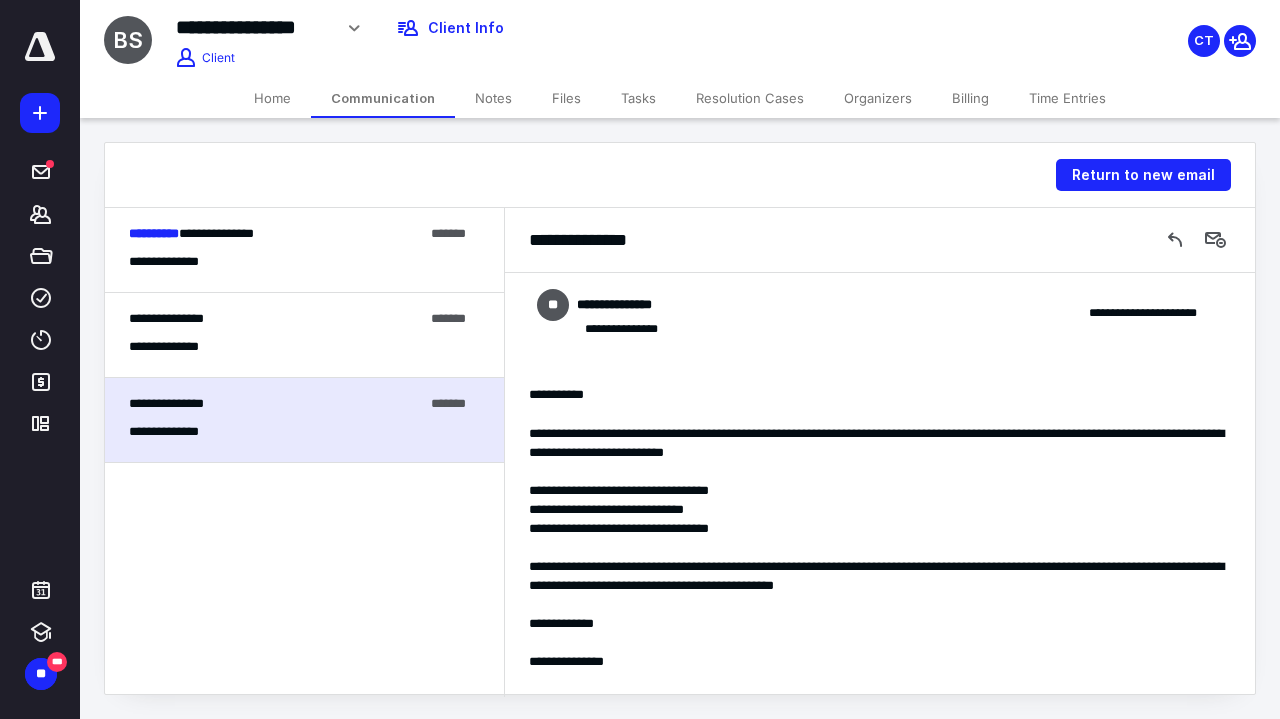 scroll, scrollTop: 6, scrollLeft: 0, axis: vertical 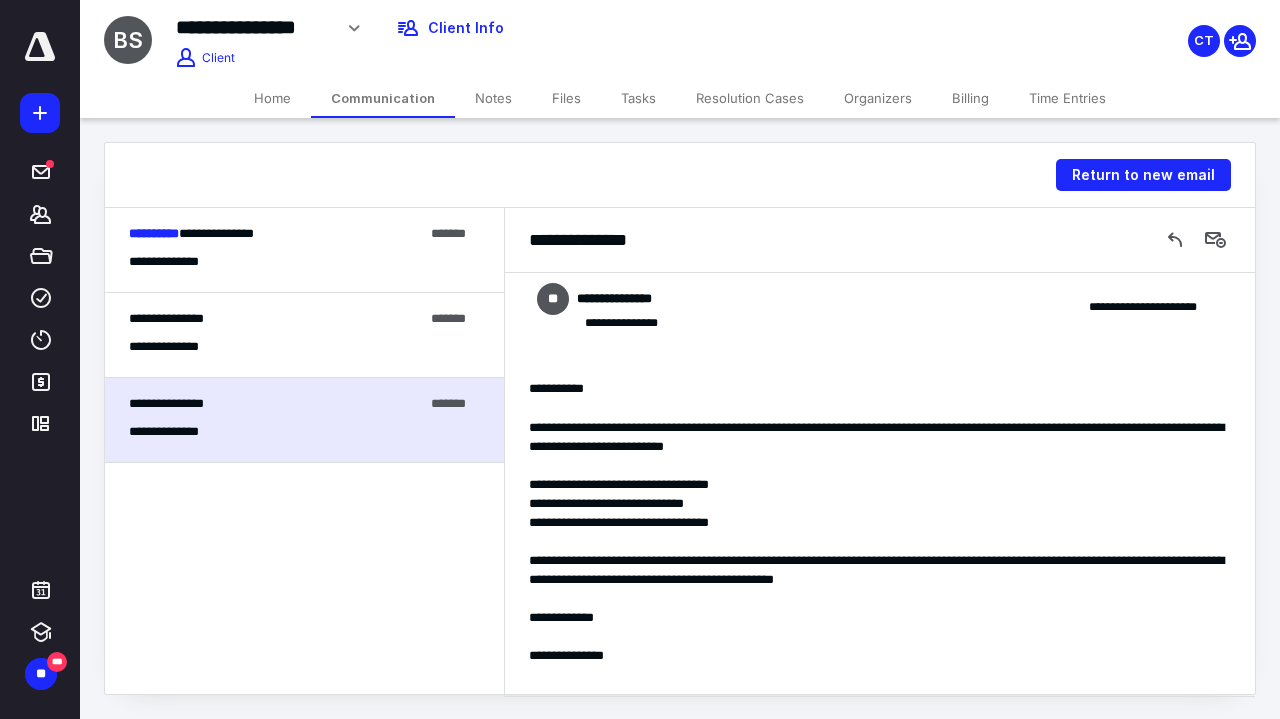 click on "Files" at bounding box center [566, 98] 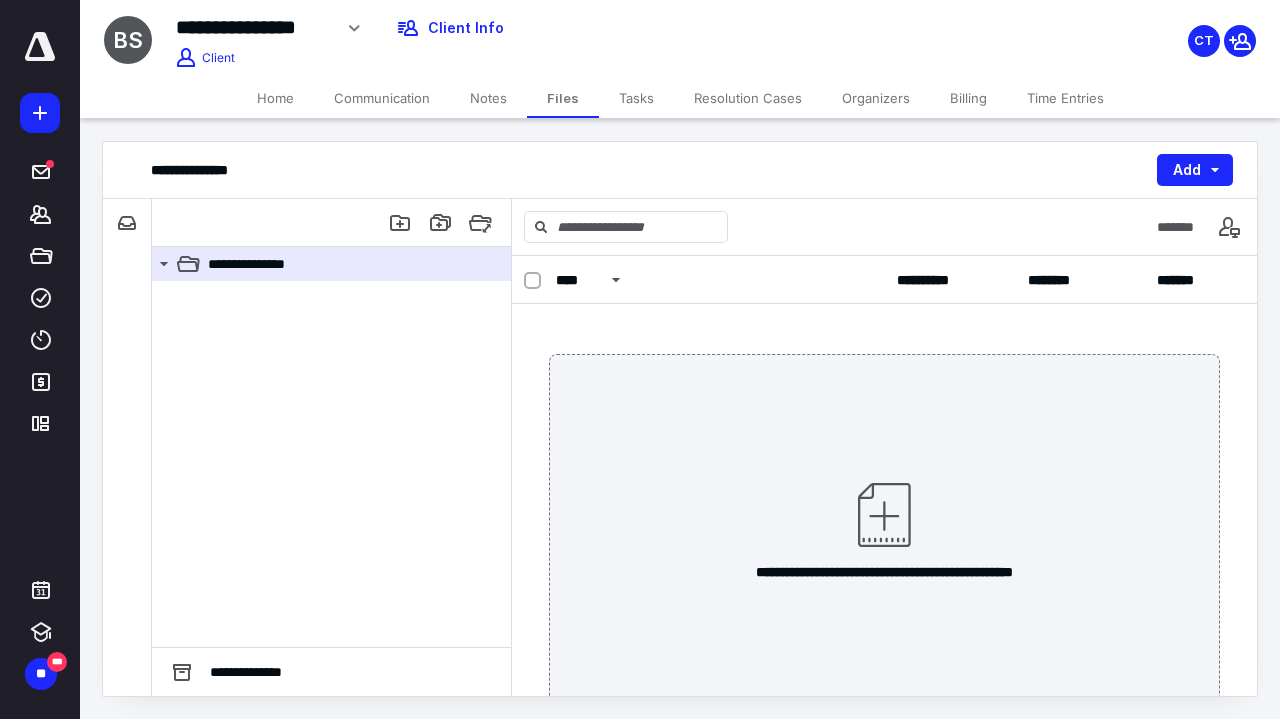 click on "Home" at bounding box center (275, 98) 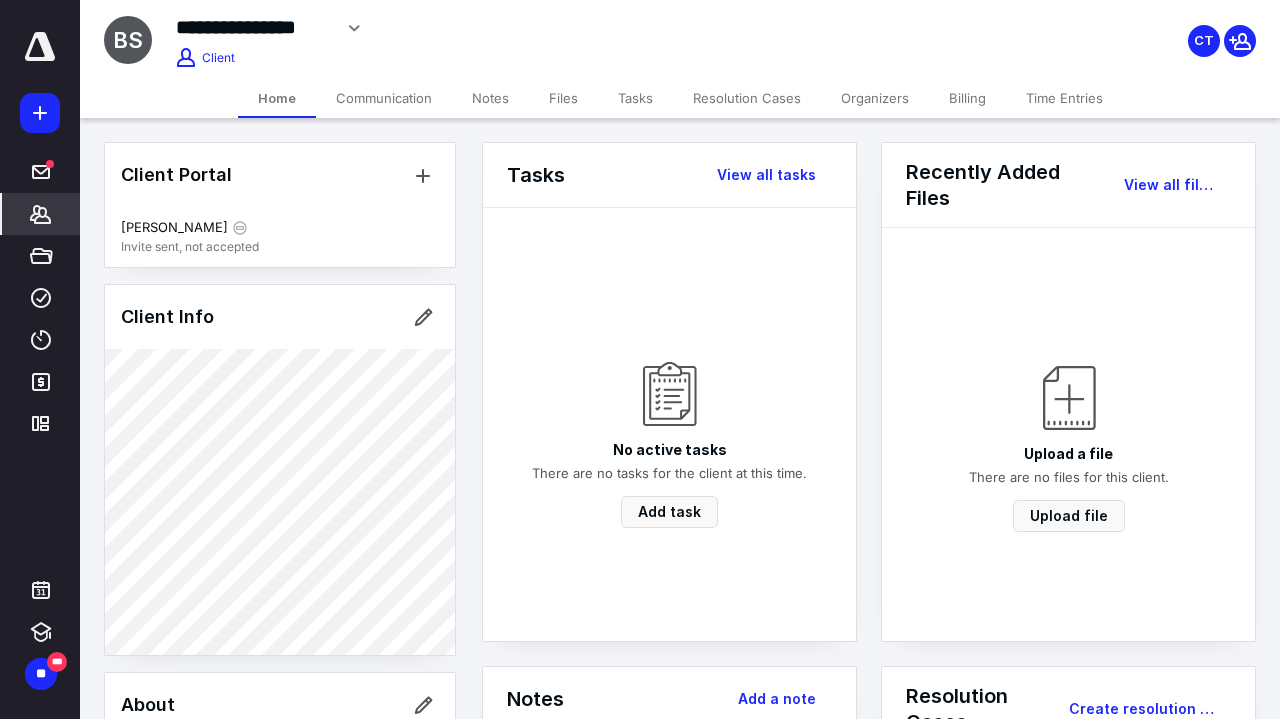 click on "Communication" at bounding box center (384, 98) 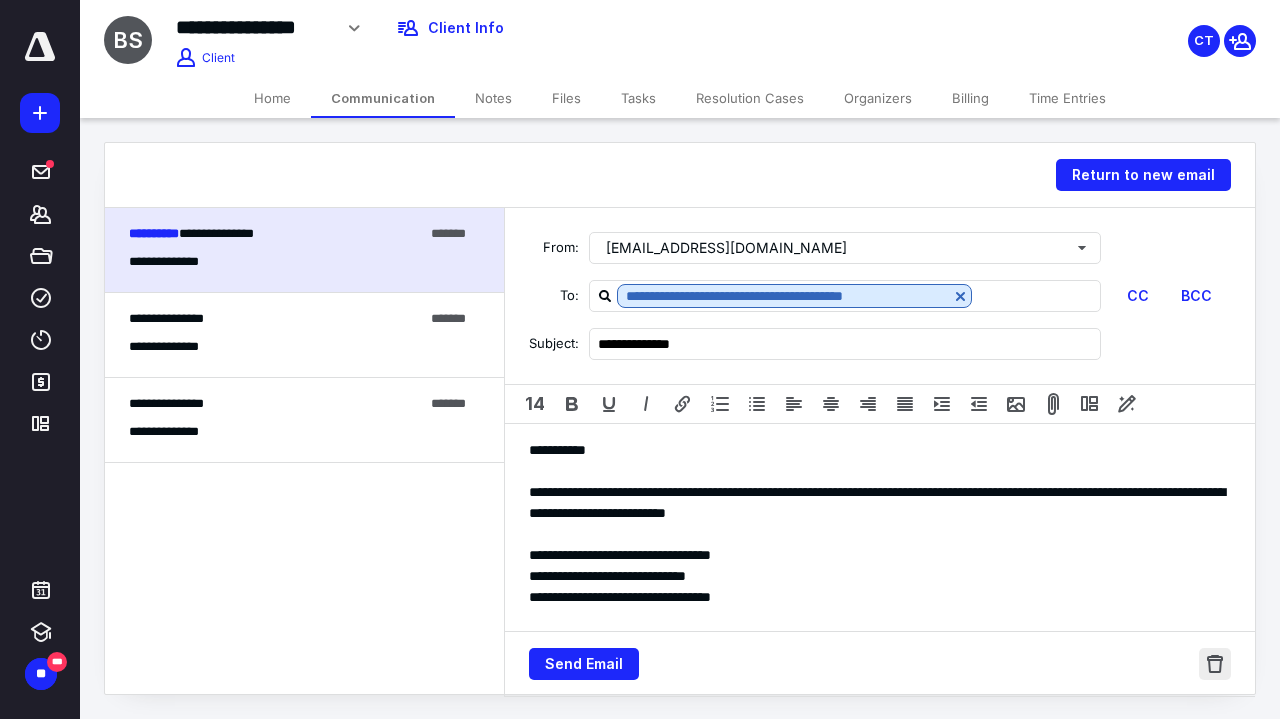 click at bounding box center (1215, 664) 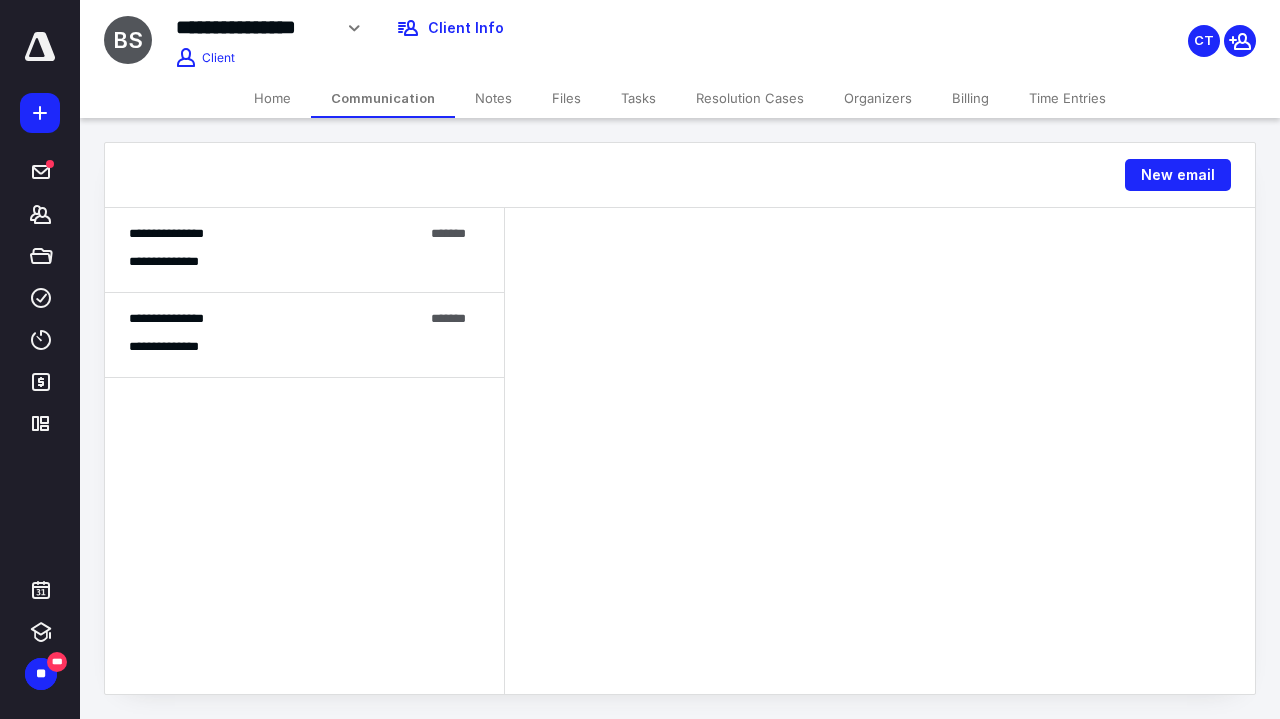 click on "Home" at bounding box center [272, 98] 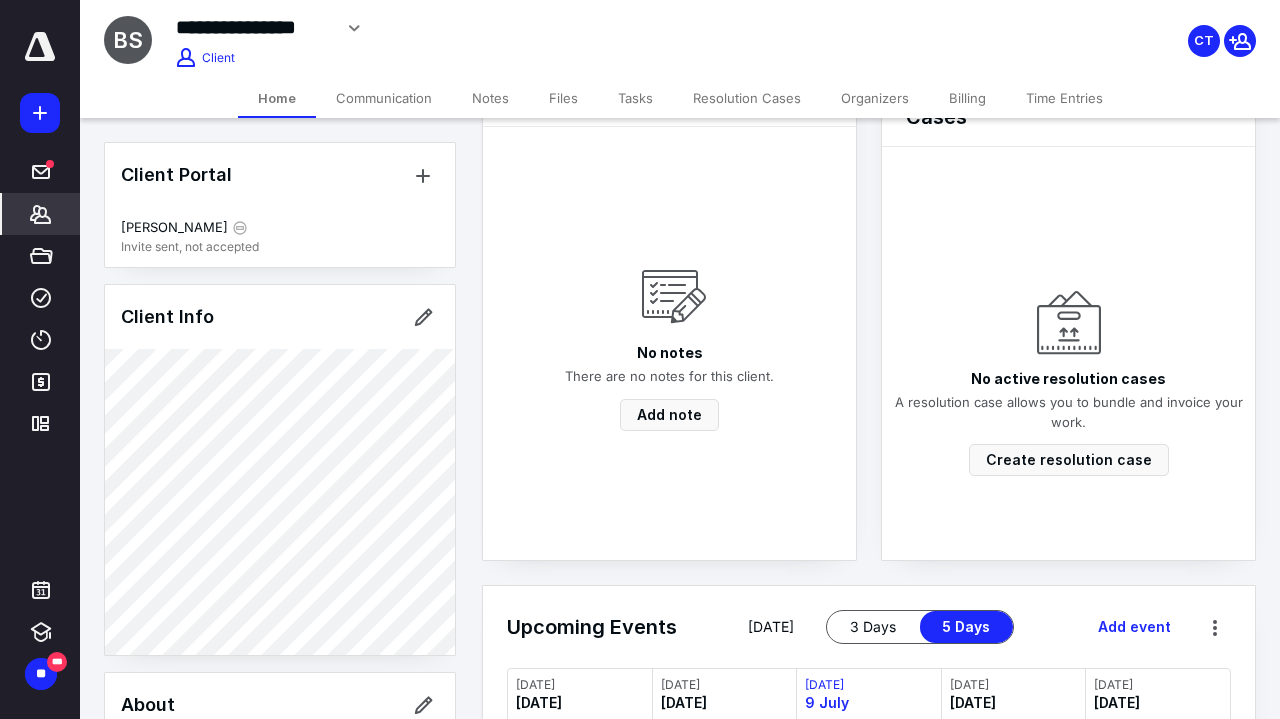 scroll, scrollTop: 627, scrollLeft: 0, axis: vertical 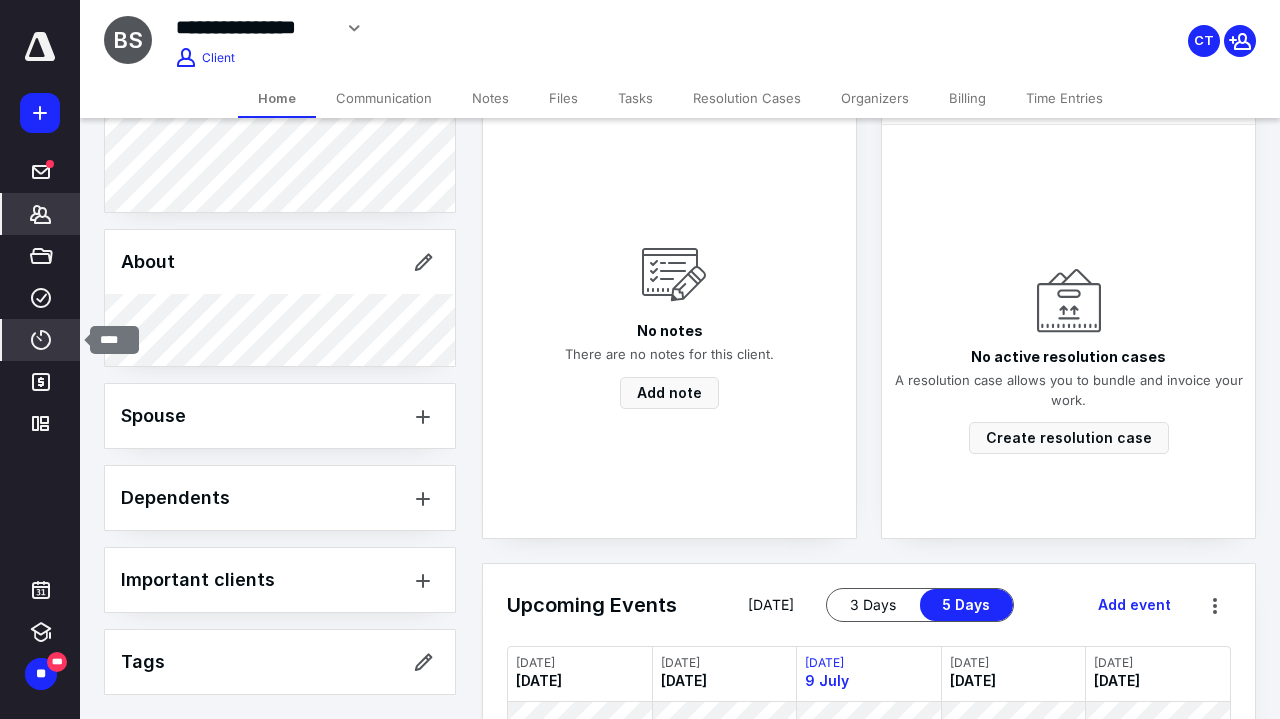 click 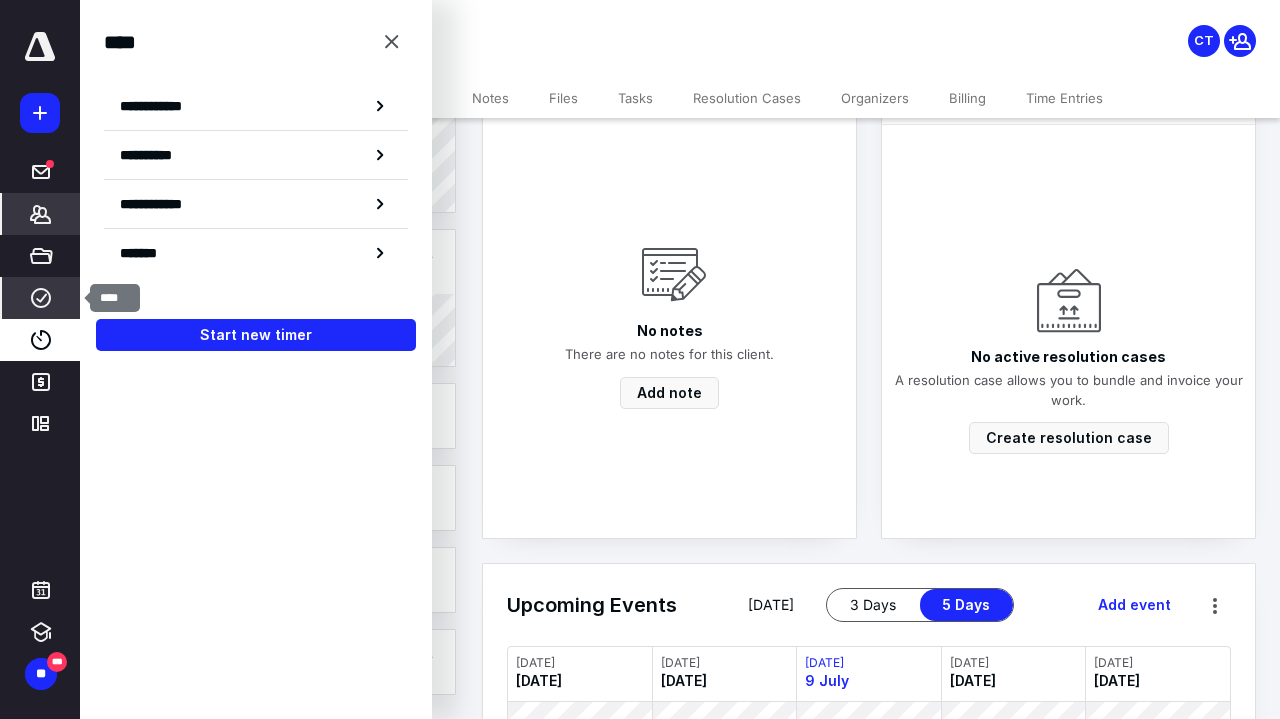 click on "****" at bounding box center [41, 298] 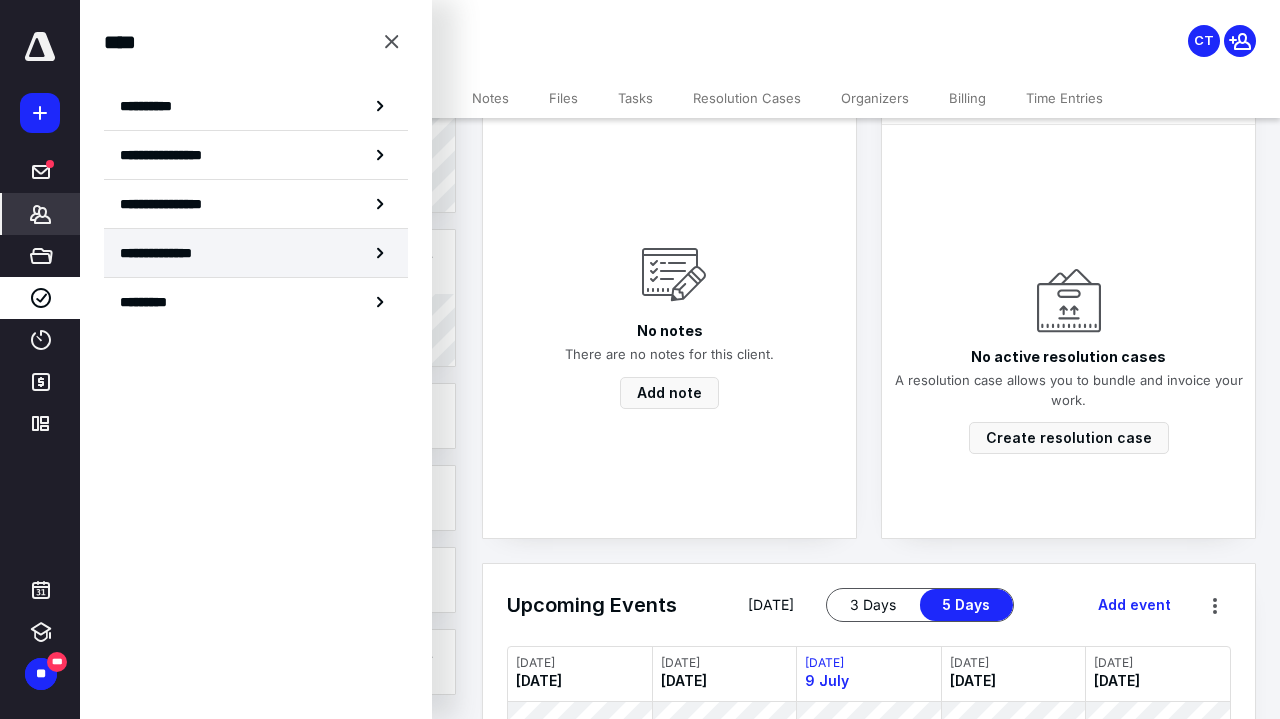 click on "**********" at bounding box center [171, 253] 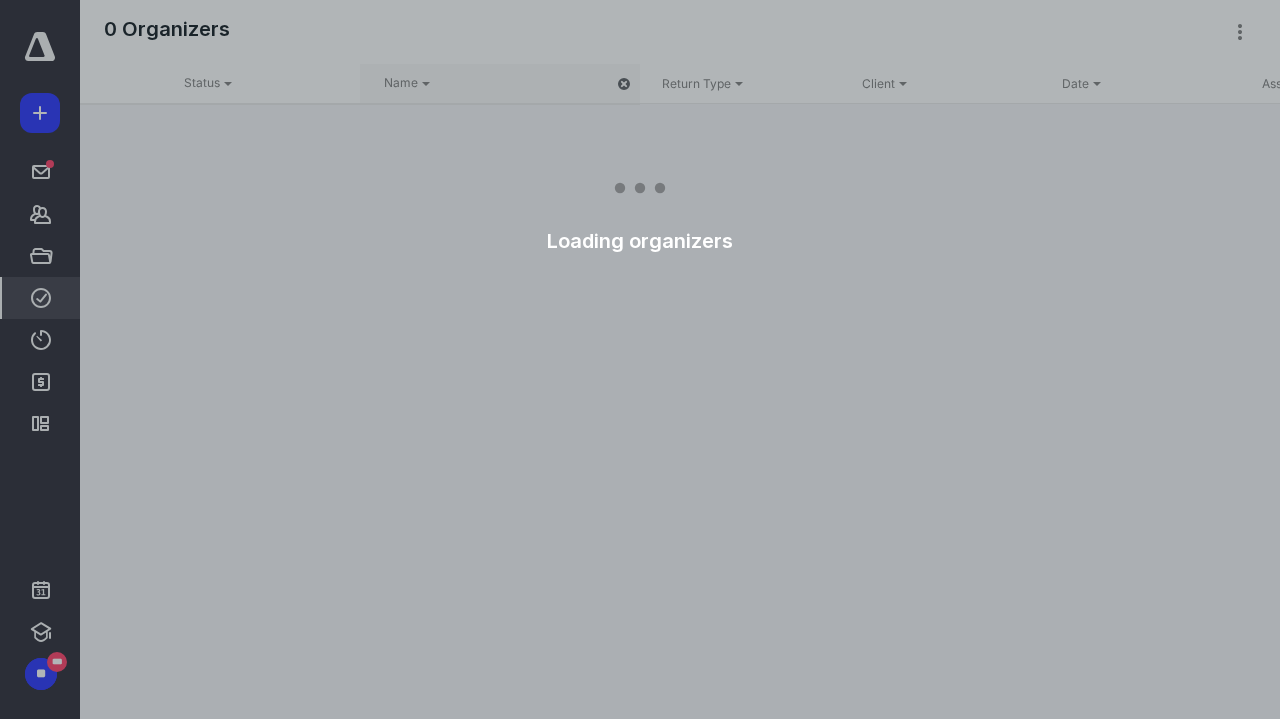 scroll, scrollTop: 0, scrollLeft: 0, axis: both 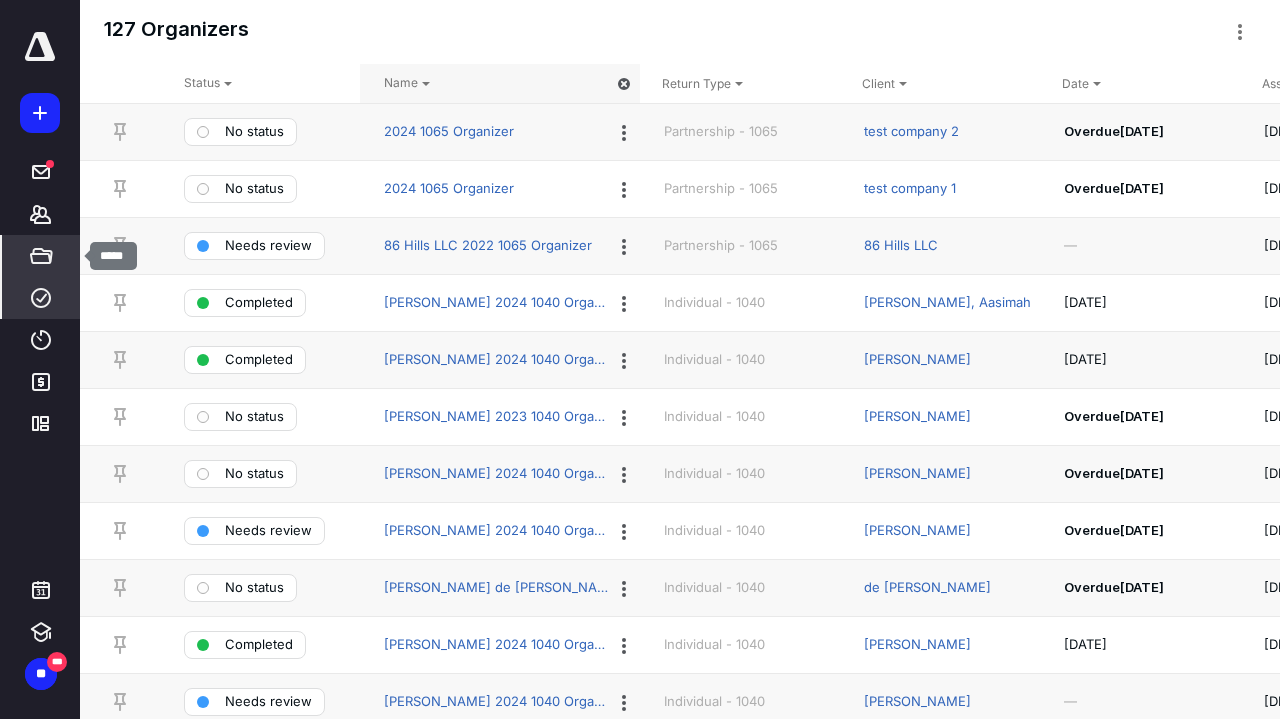 click 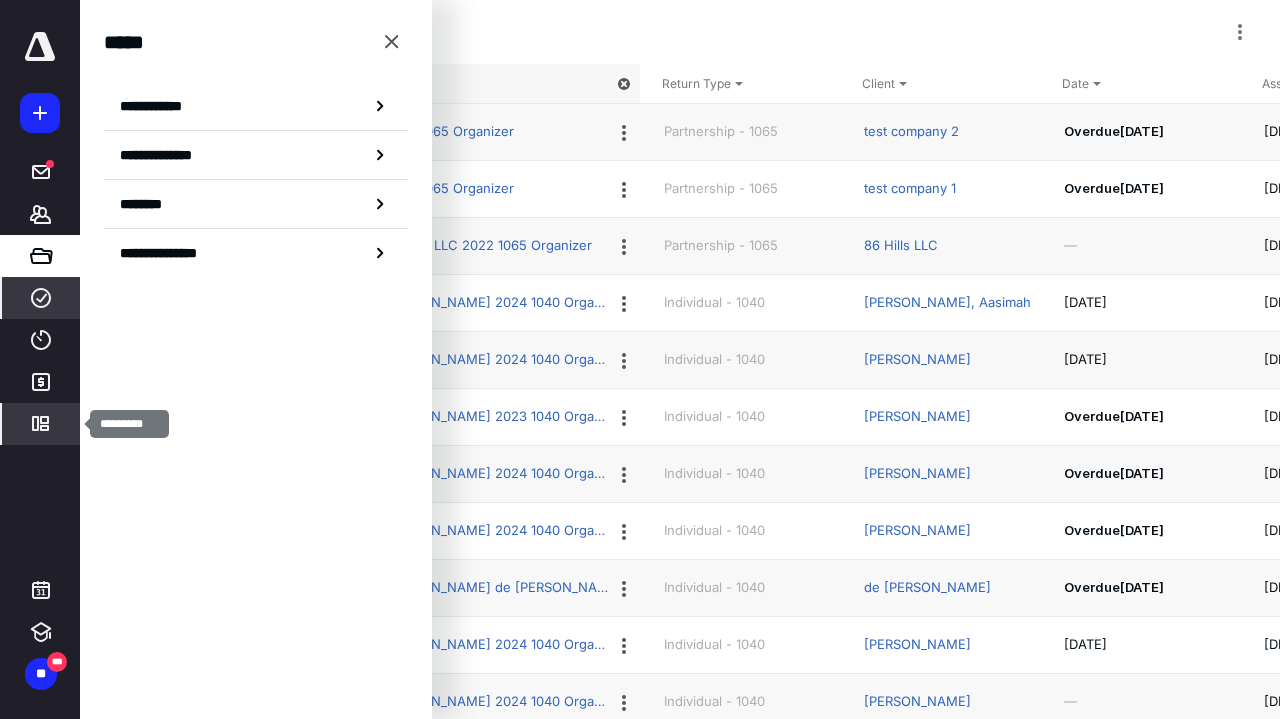click 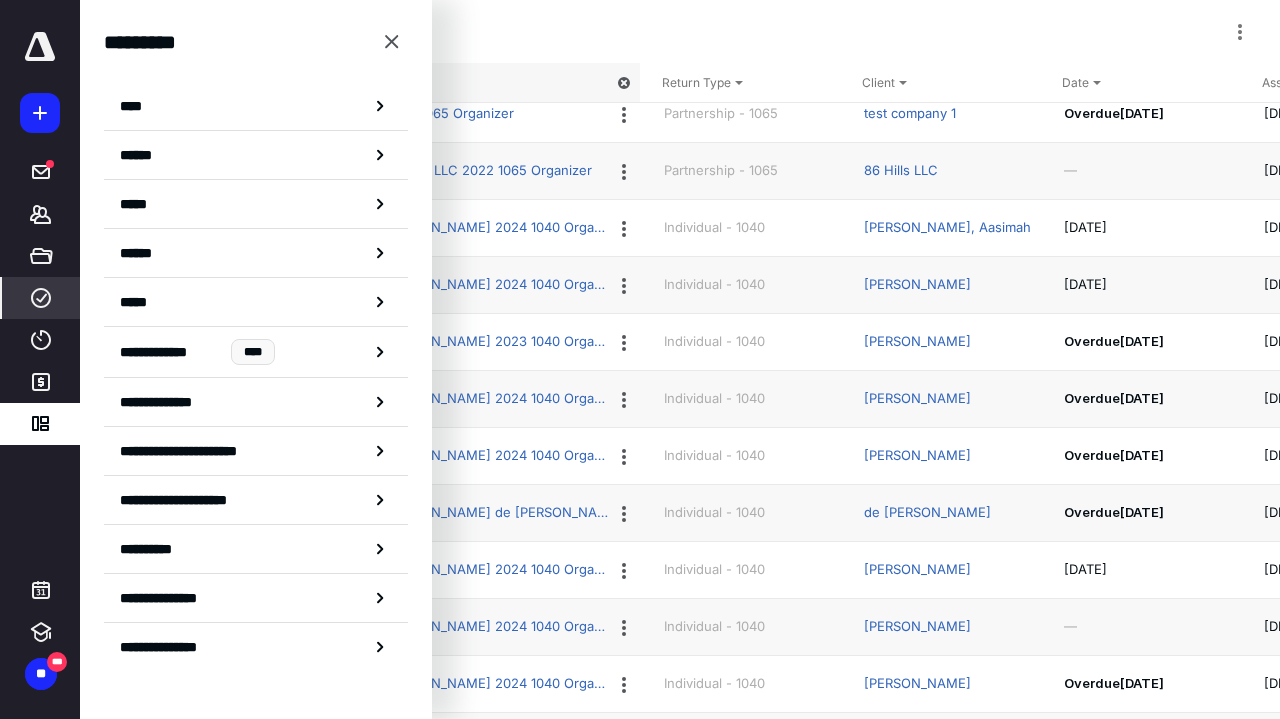 scroll, scrollTop: 70, scrollLeft: 0, axis: vertical 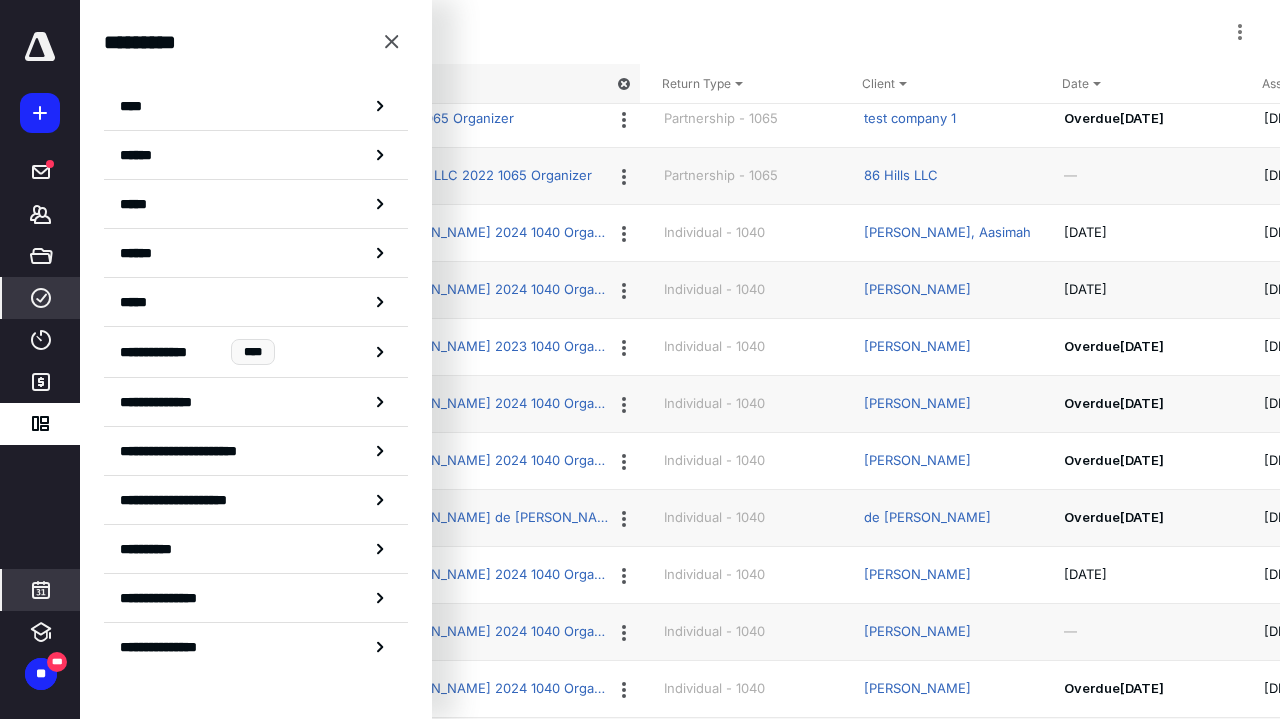 click 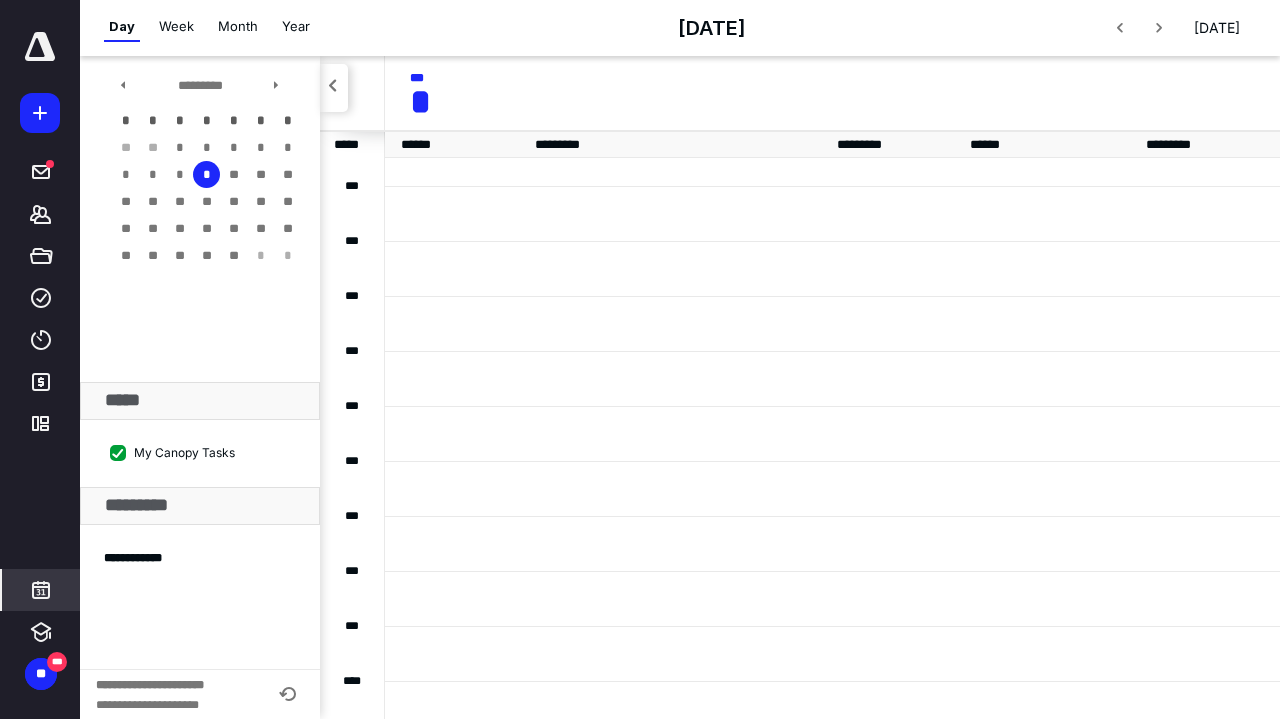 scroll, scrollTop: 385, scrollLeft: 0, axis: vertical 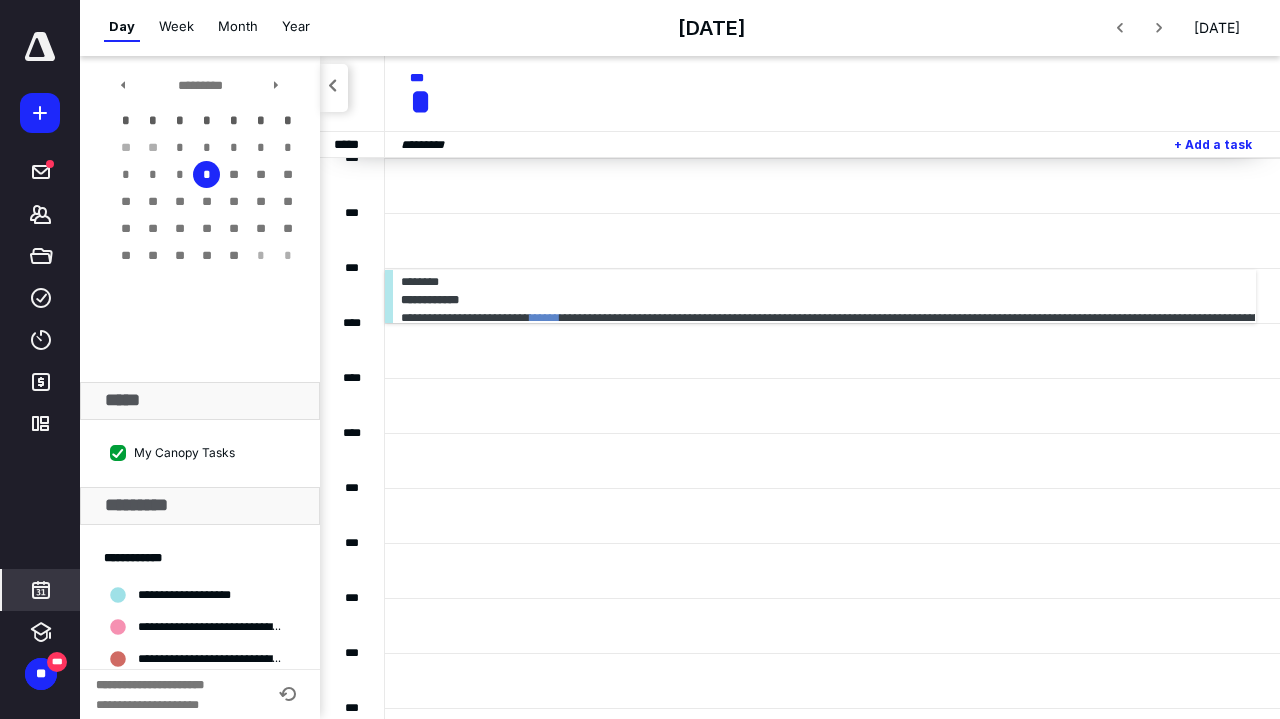 click at bounding box center (40, 47) 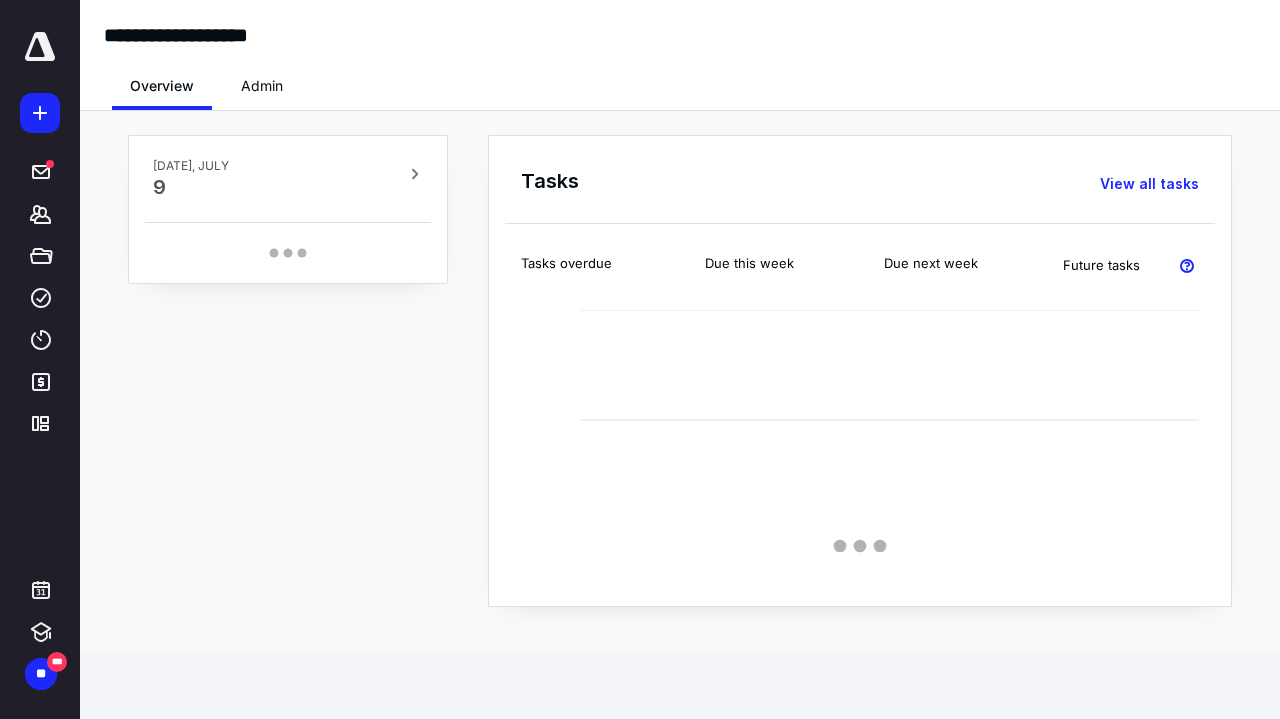 scroll, scrollTop: 0, scrollLeft: 0, axis: both 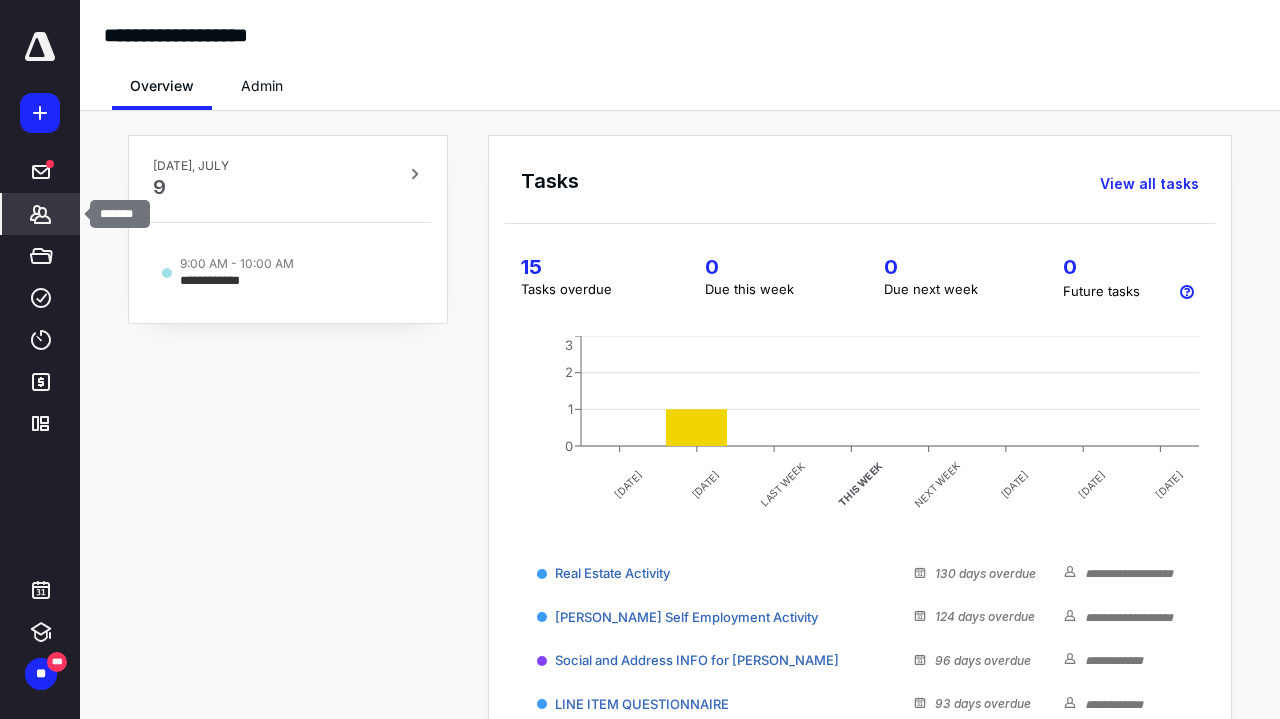 click on "*******" at bounding box center (41, 214) 